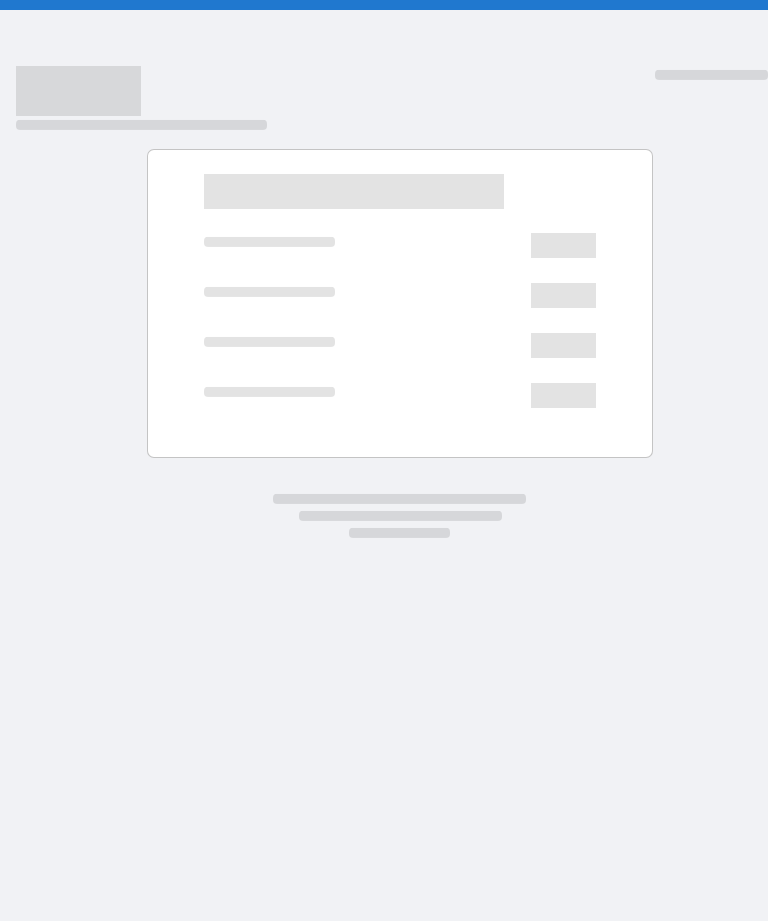 scroll, scrollTop: 0, scrollLeft: 0, axis: both 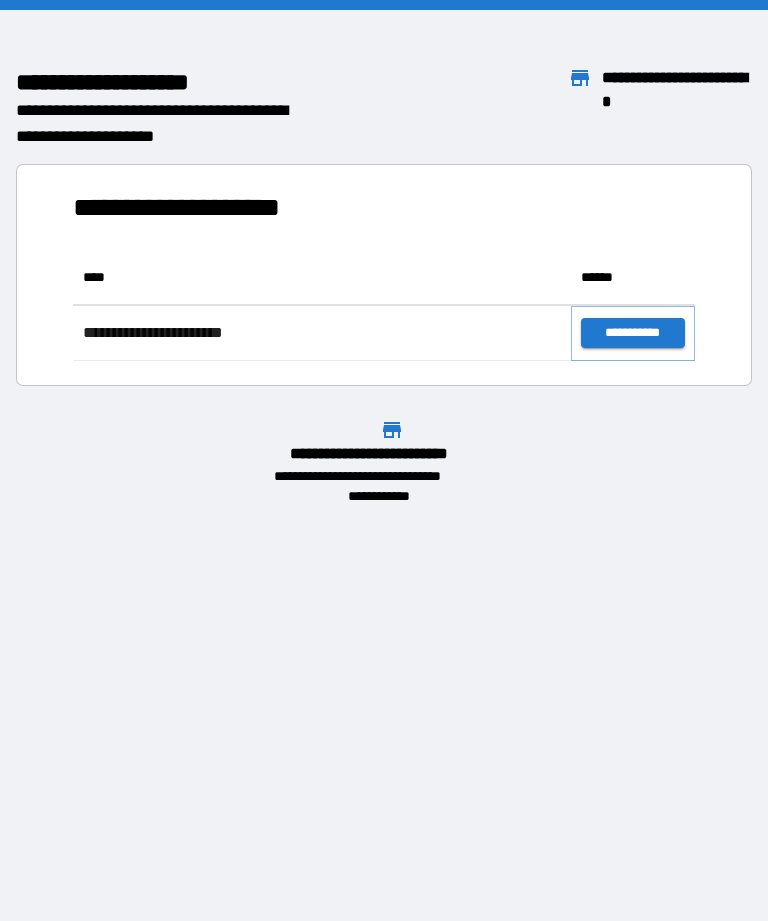 click on "**********" at bounding box center (633, 333) 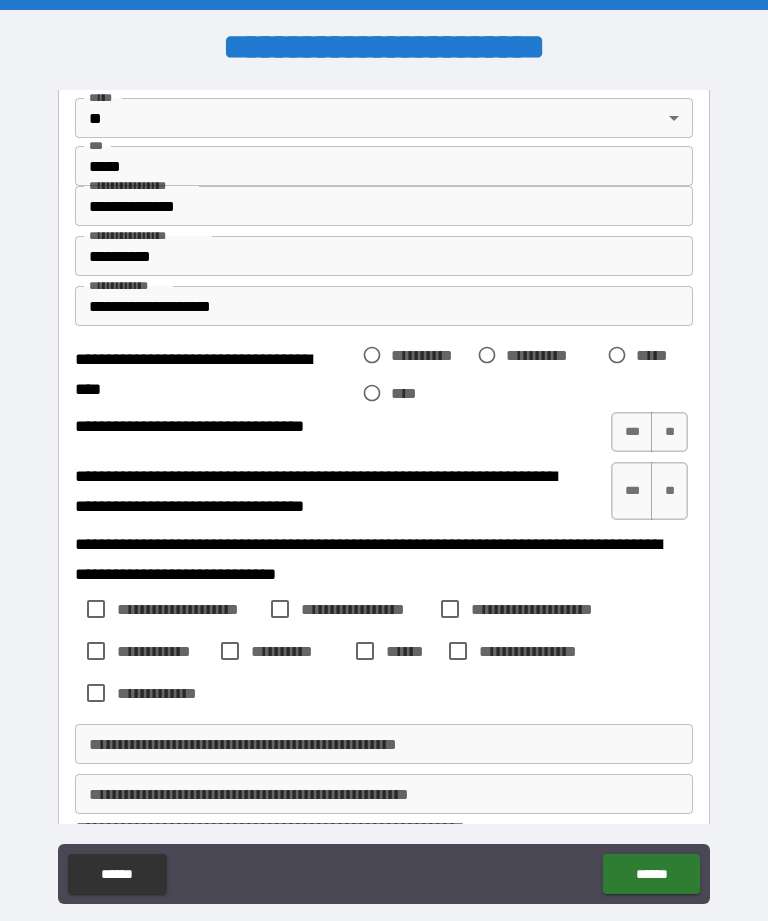 scroll, scrollTop: 138, scrollLeft: 0, axis: vertical 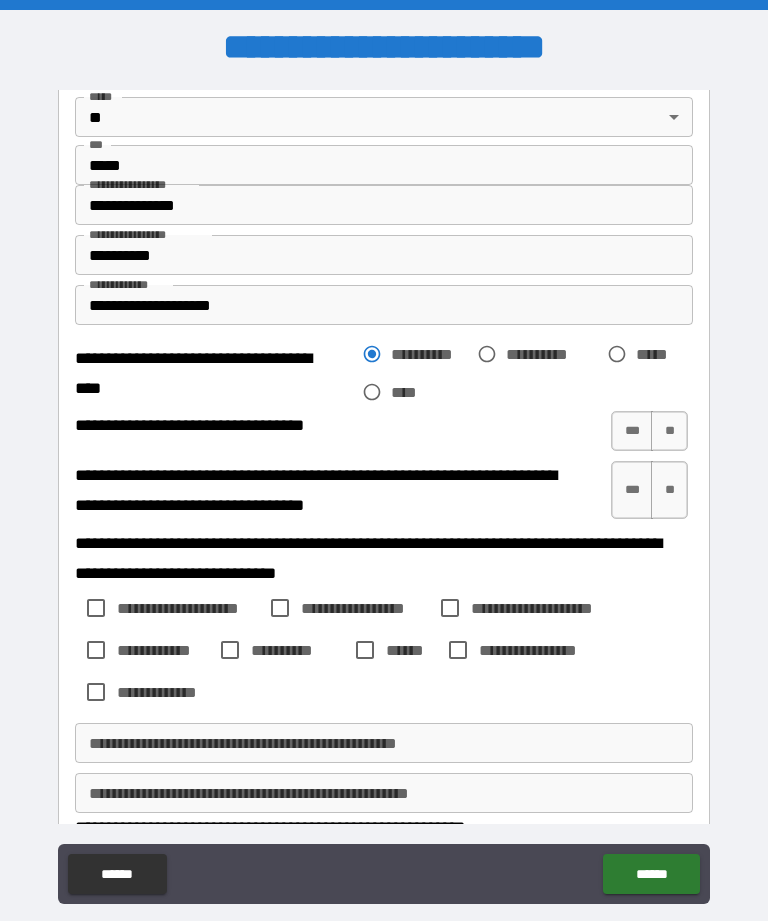 click on "***" at bounding box center (632, 431) 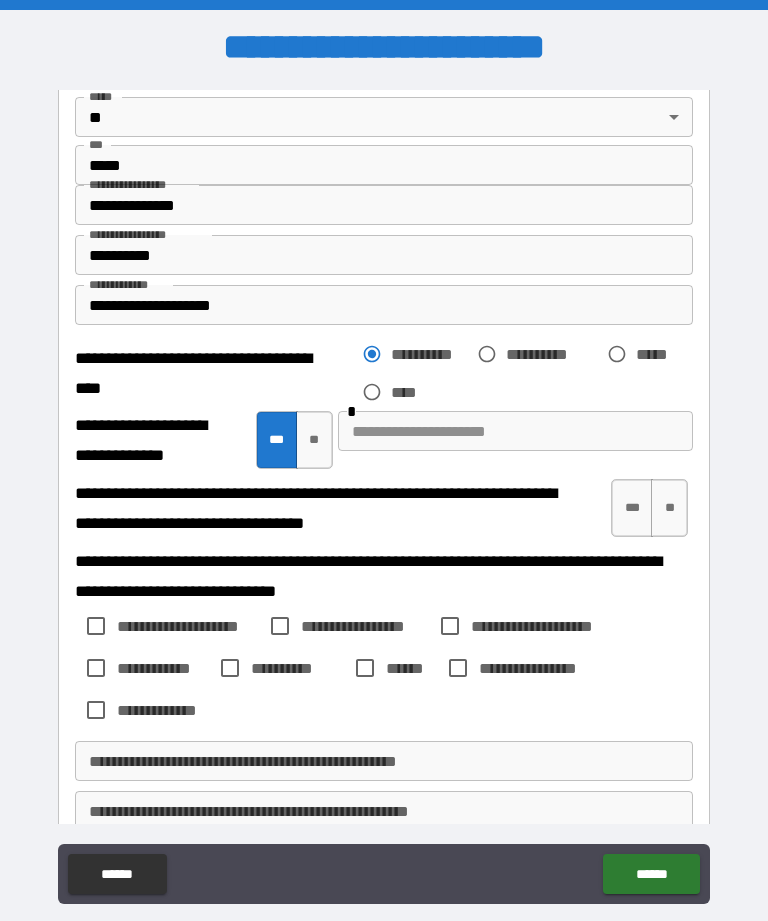 type on "*" 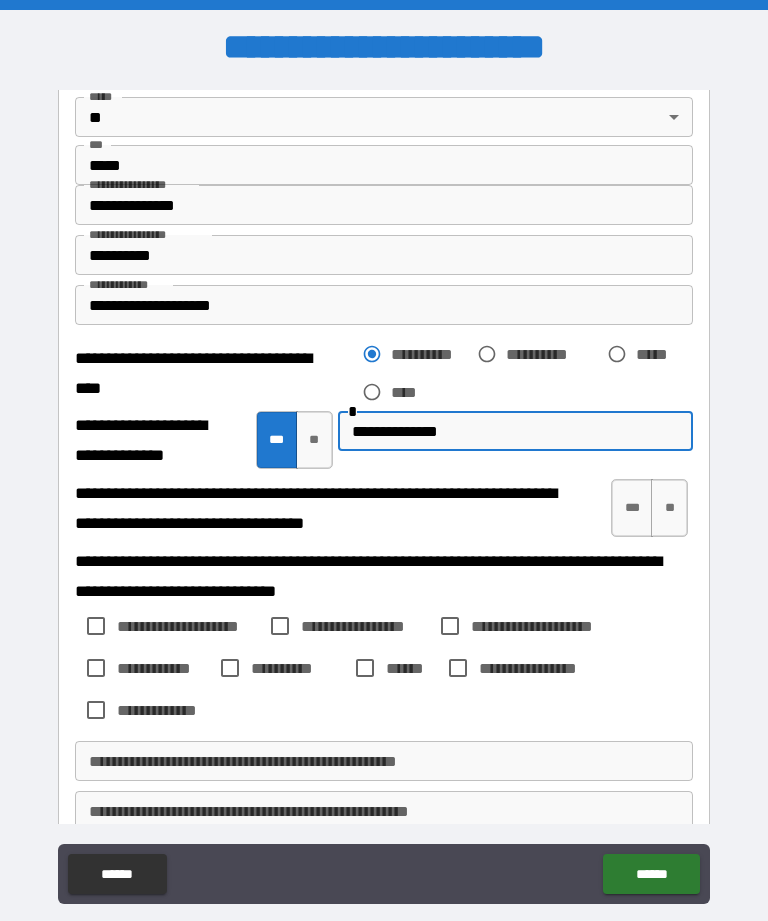 click on "**********" at bounding box center (515, 431) 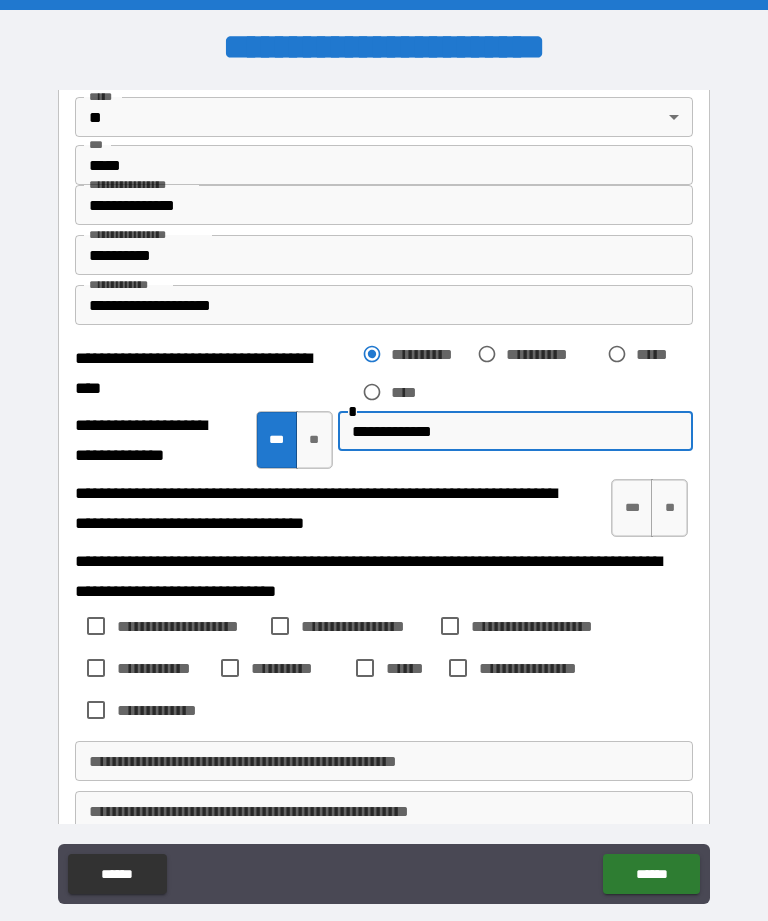 type on "**********" 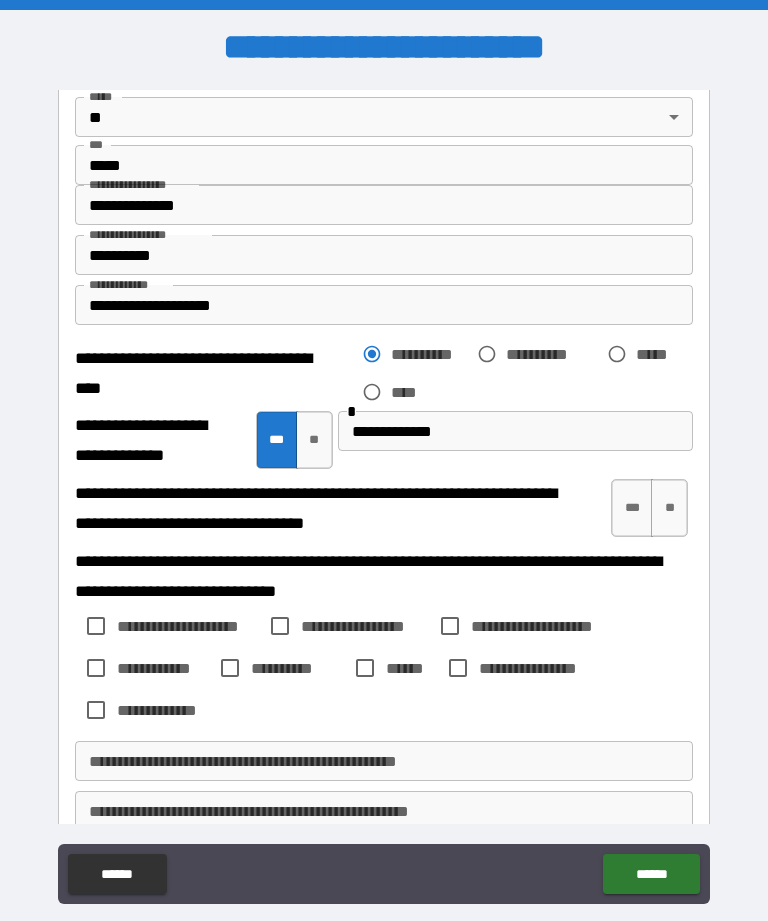 click on "***" at bounding box center (632, 508) 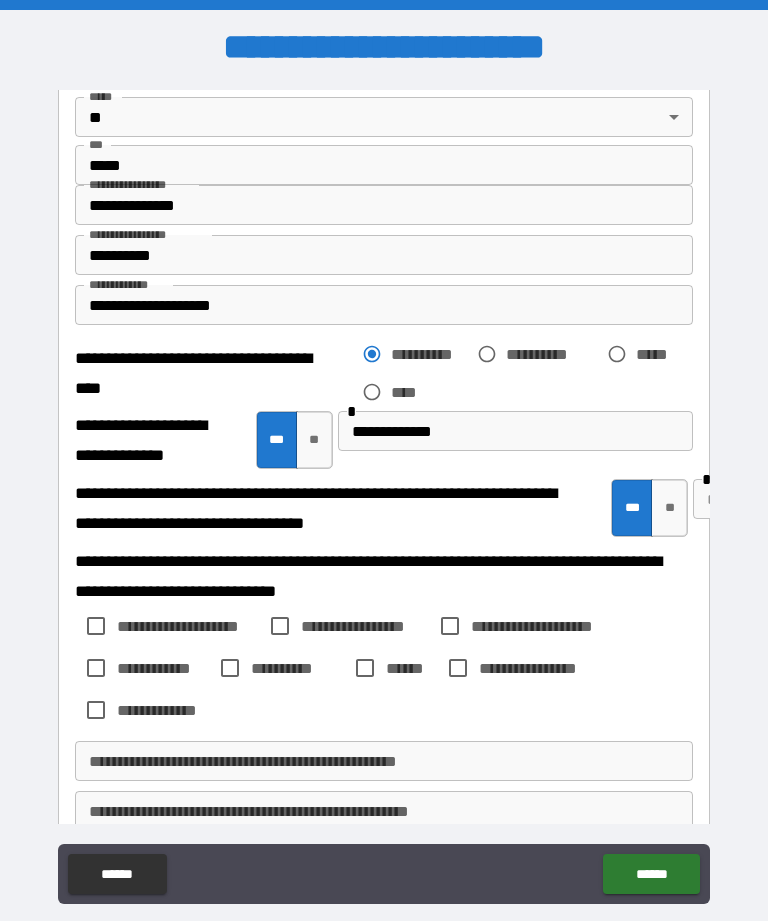 type on "*" 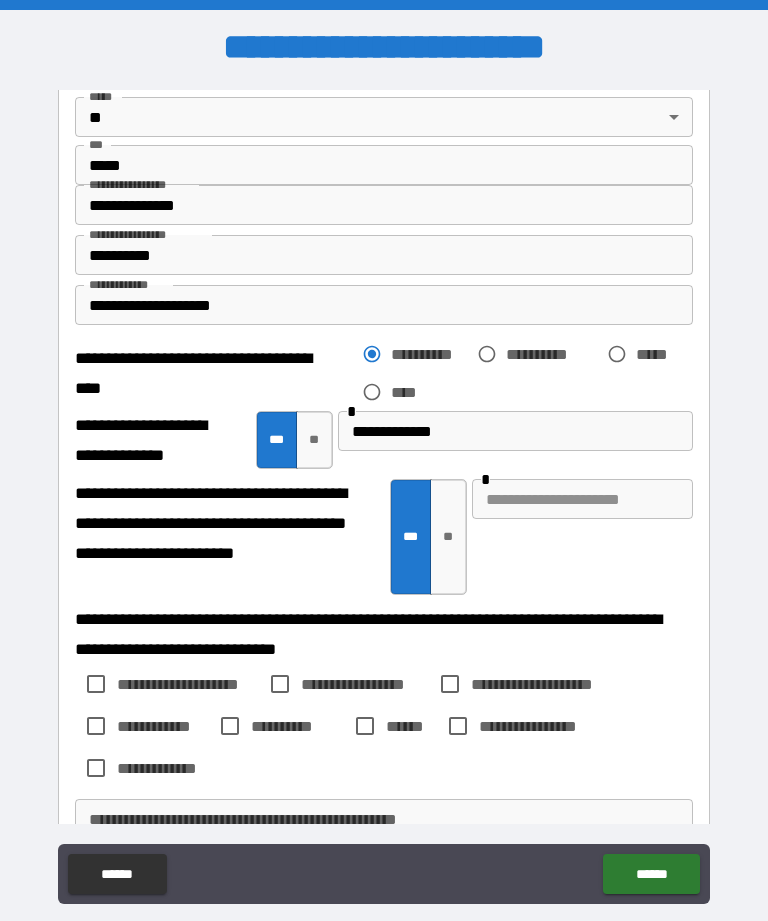 click at bounding box center (582, 499) 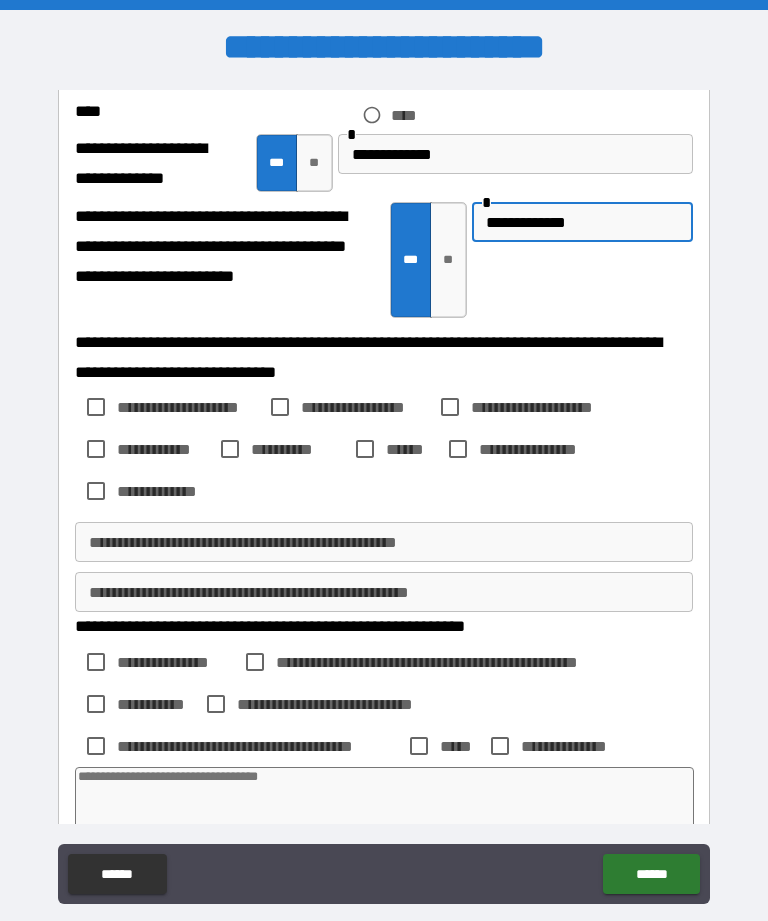 scroll, scrollTop: 412, scrollLeft: 0, axis: vertical 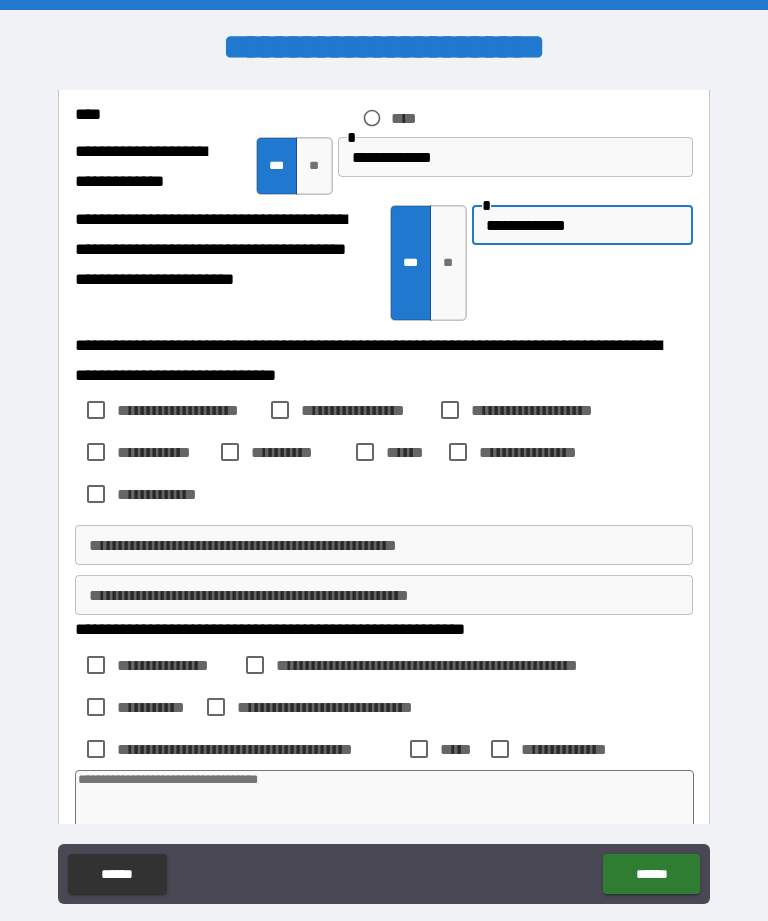 type on "**********" 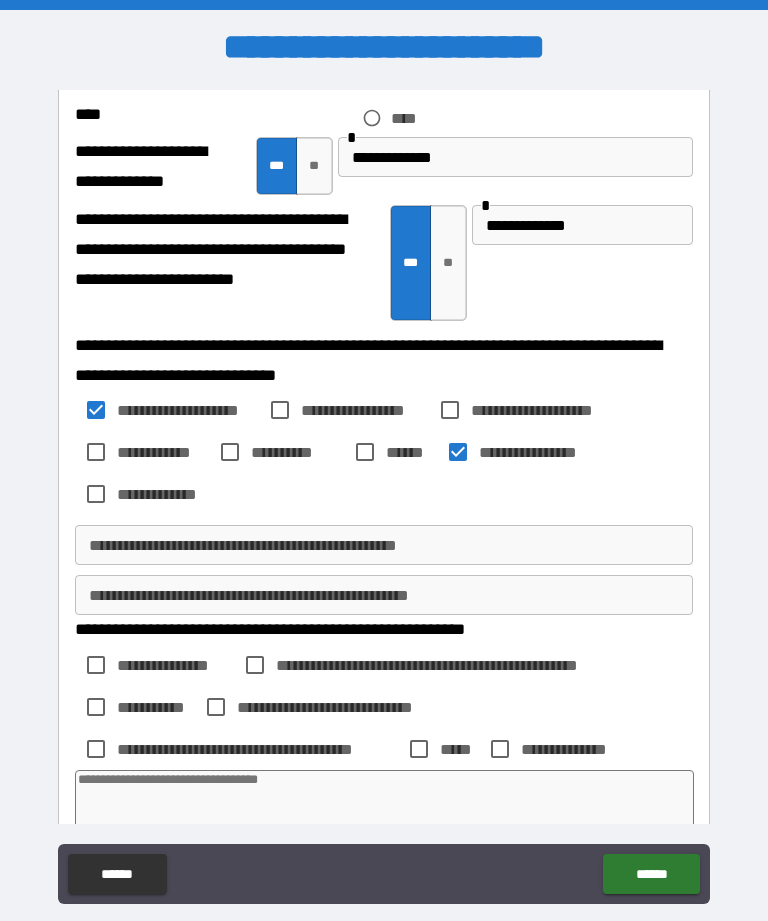 type on "*" 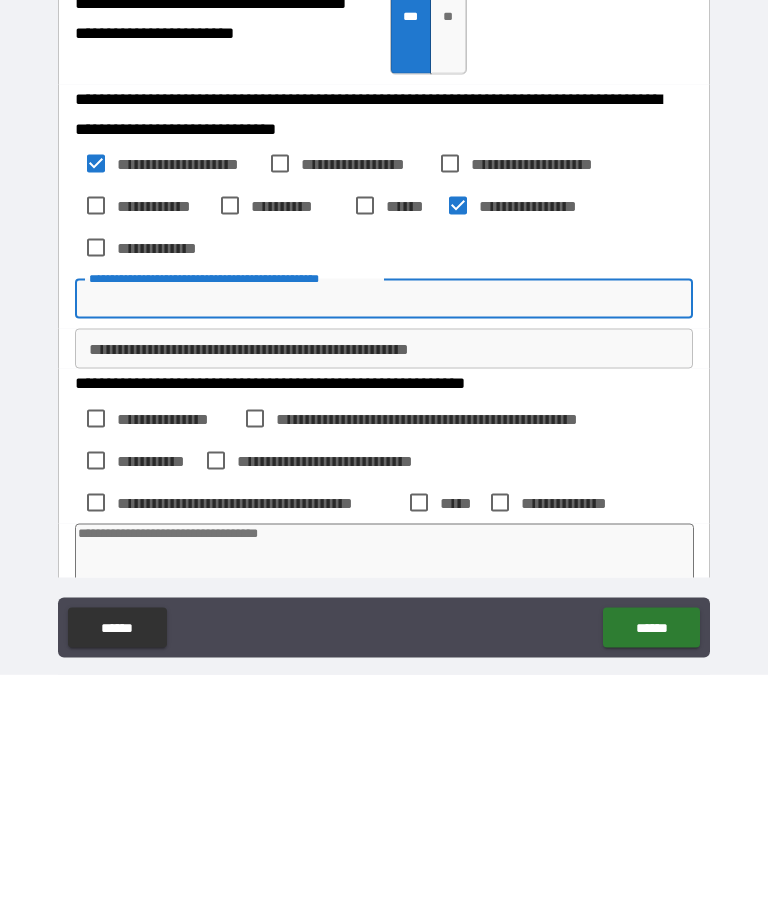type on "*" 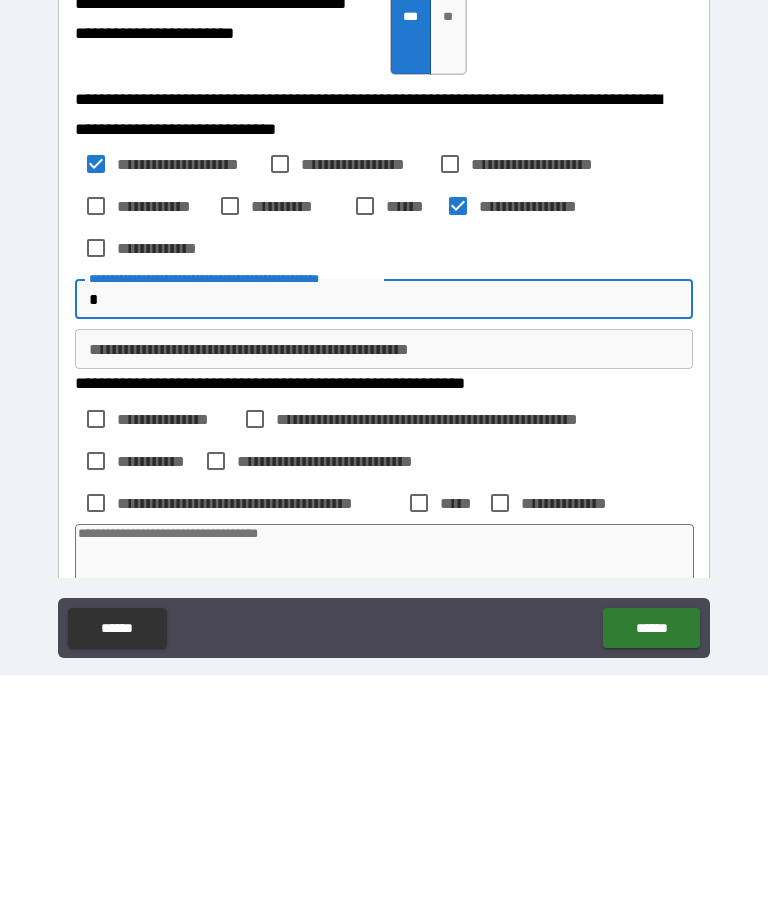 type on "*" 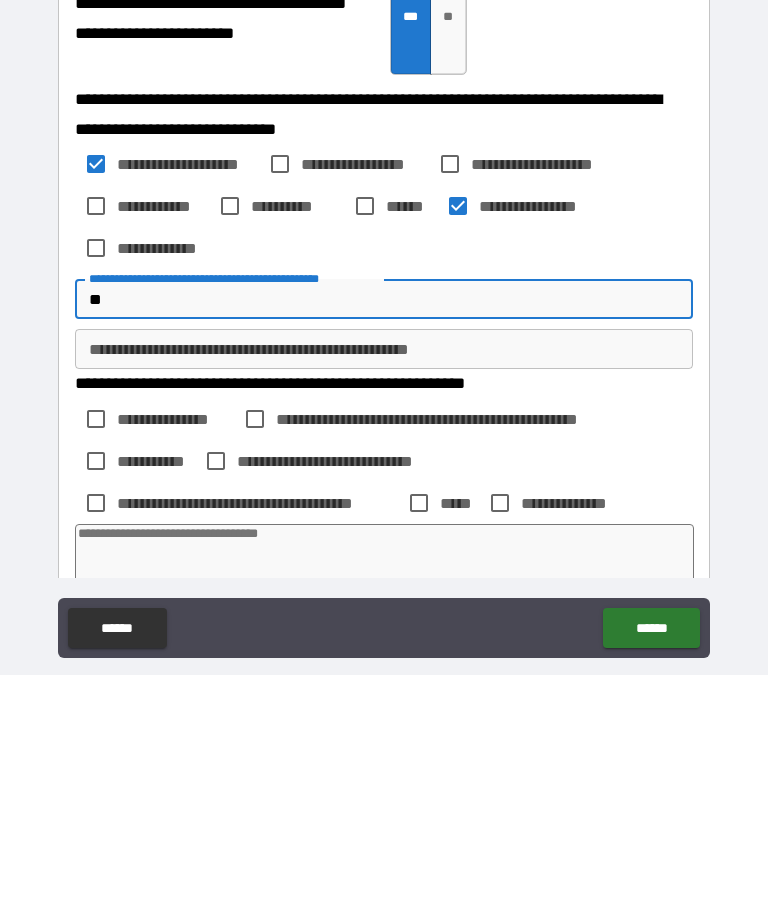 type on "*" 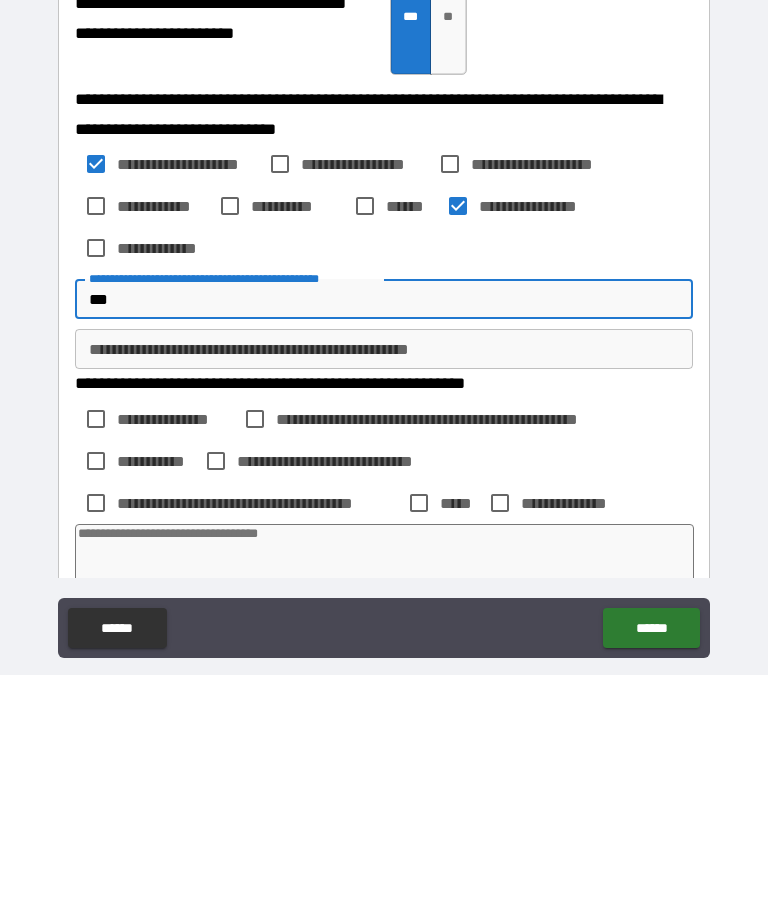 type on "*" 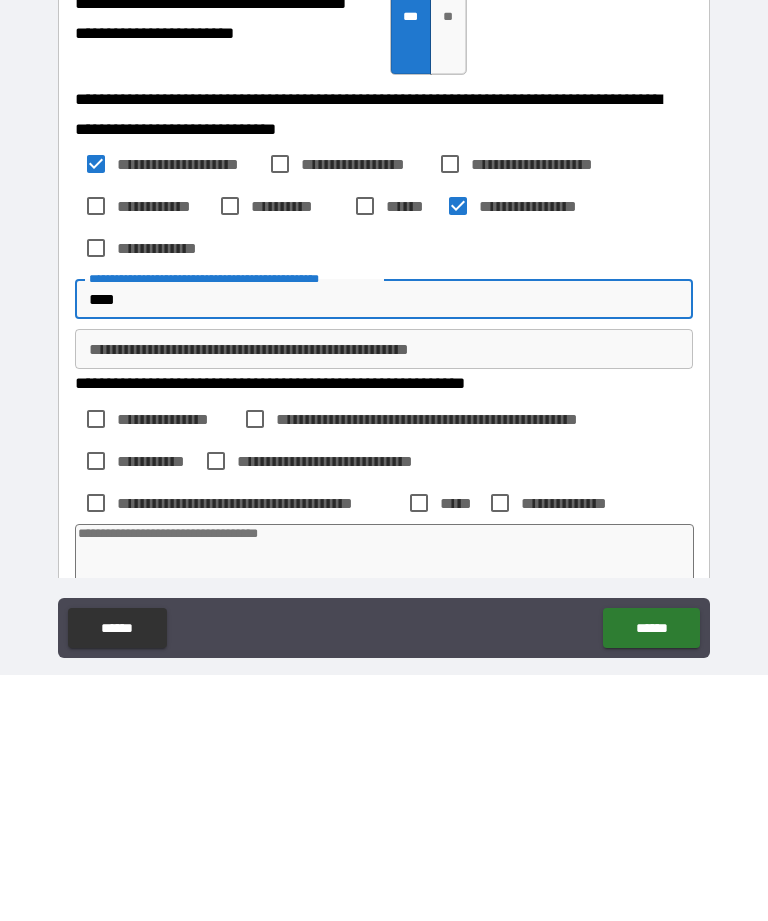 type on "*" 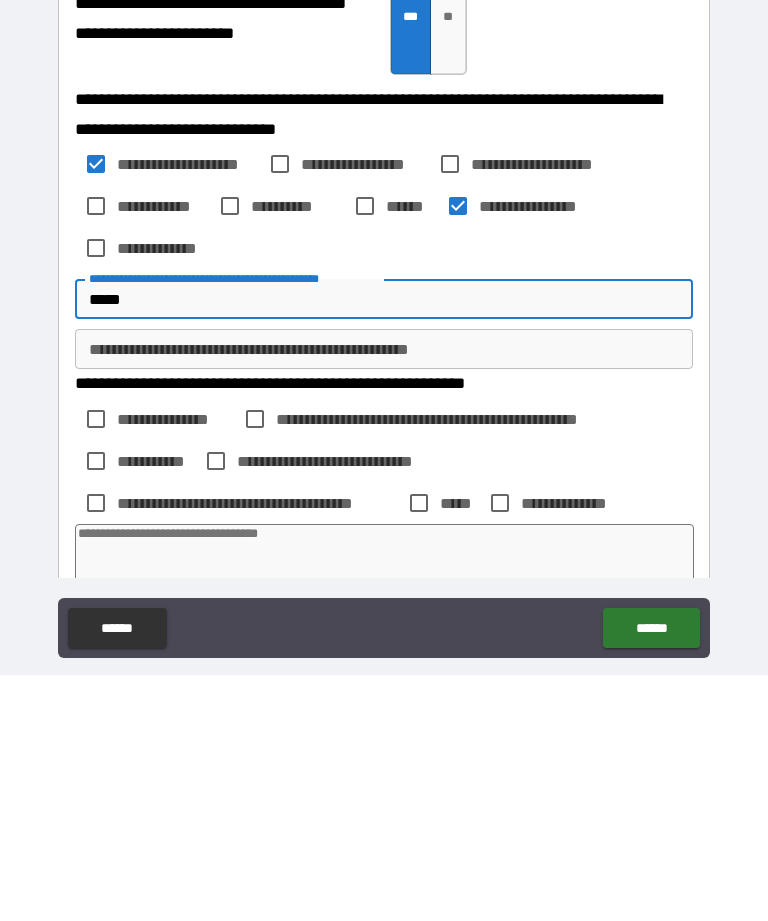 type on "*" 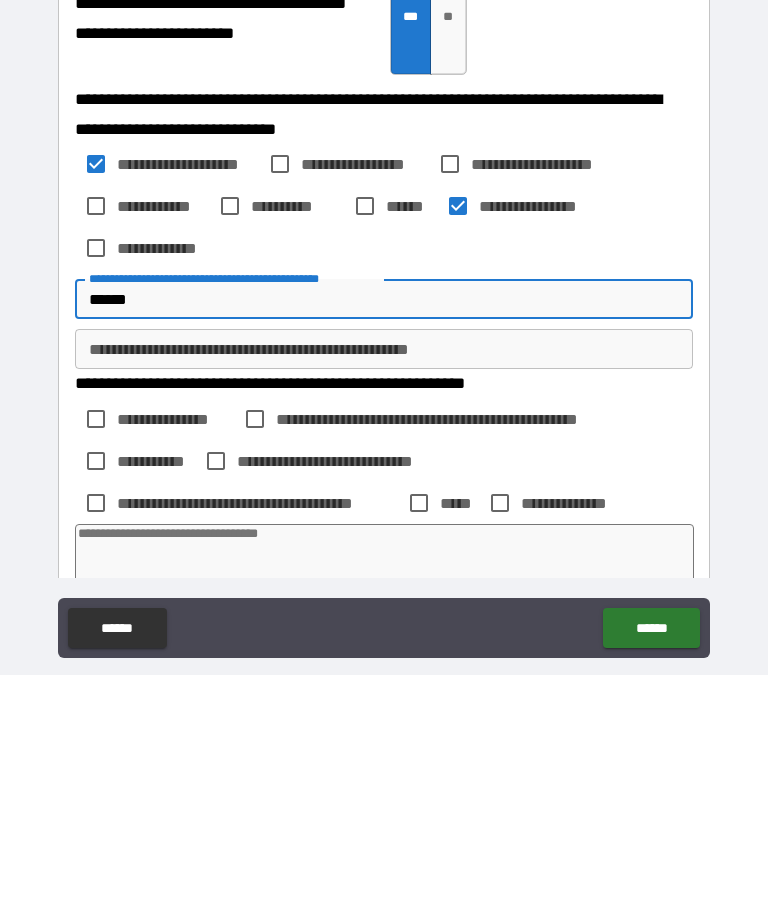 type on "*" 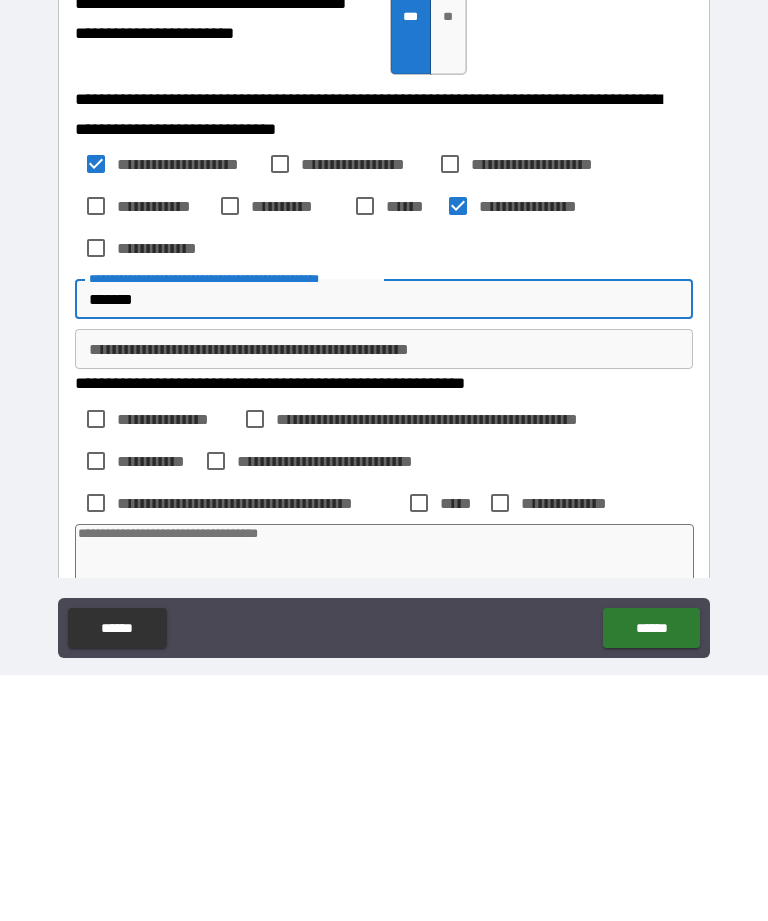 type on "*" 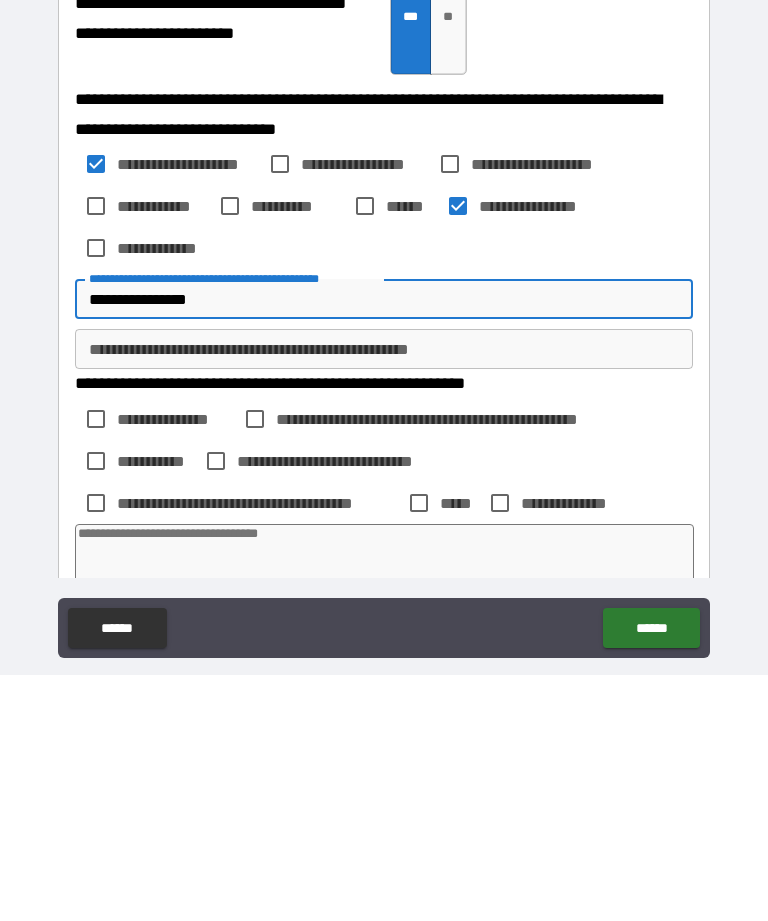 type on "**********" 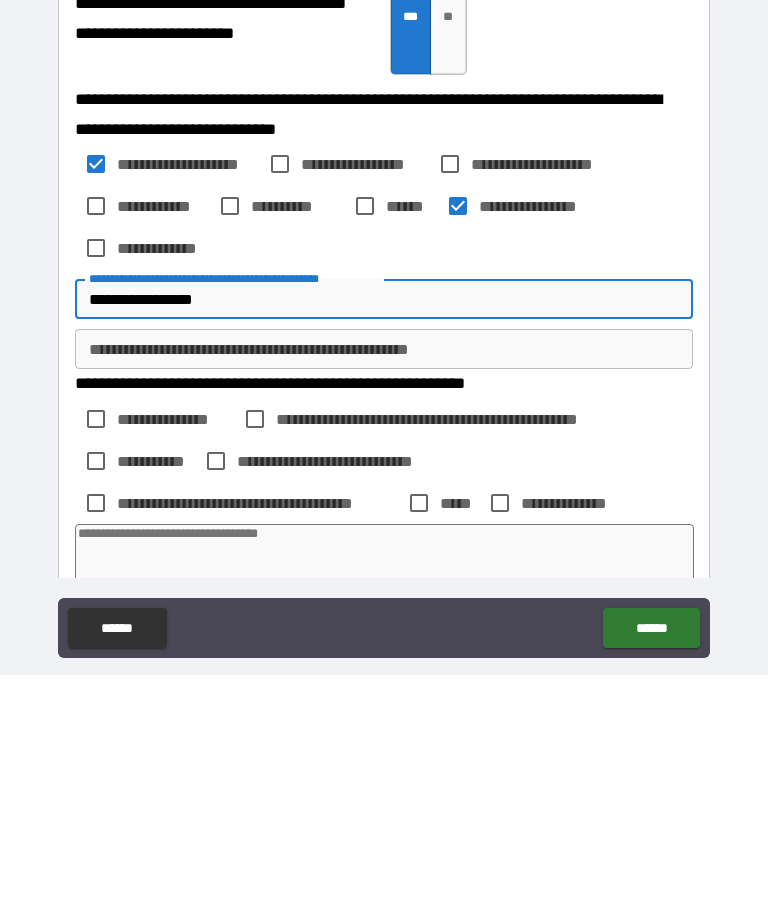 type on "*" 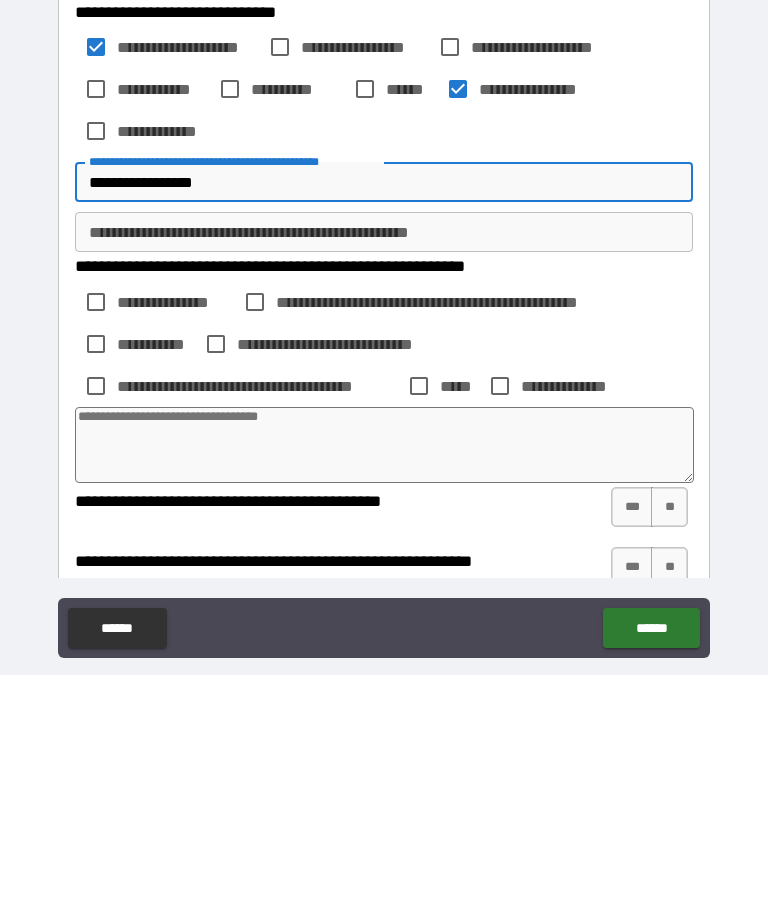 scroll, scrollTop: 530, scrollLeft: 0, axis: vertical 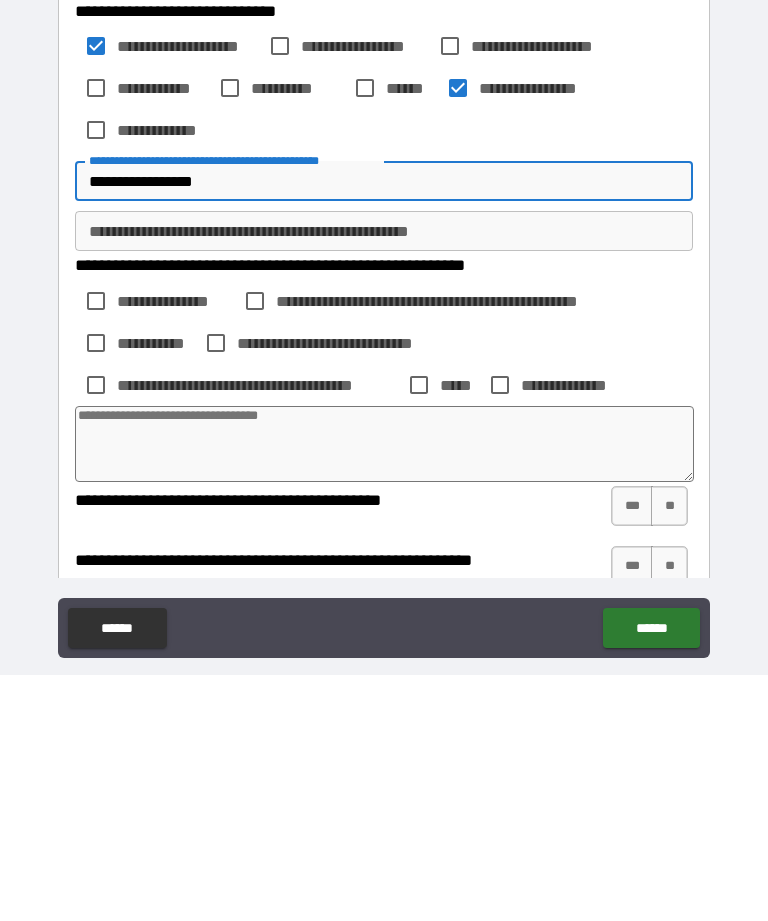 type on "**********" 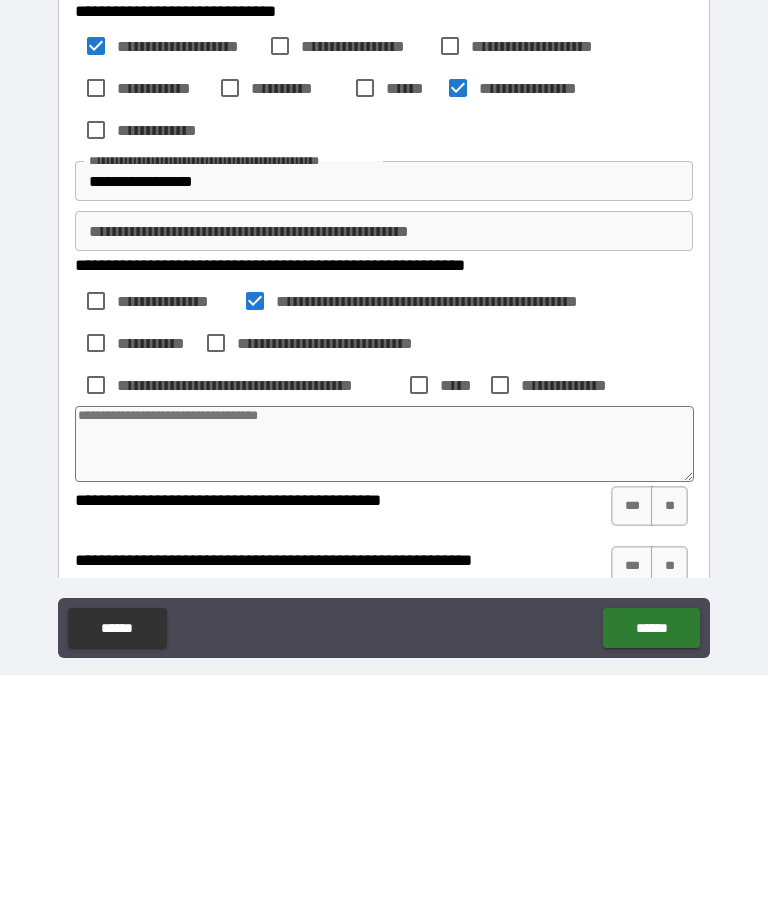 scroll, scrollTop: 64, scrollLeft: 0, axis: vertical 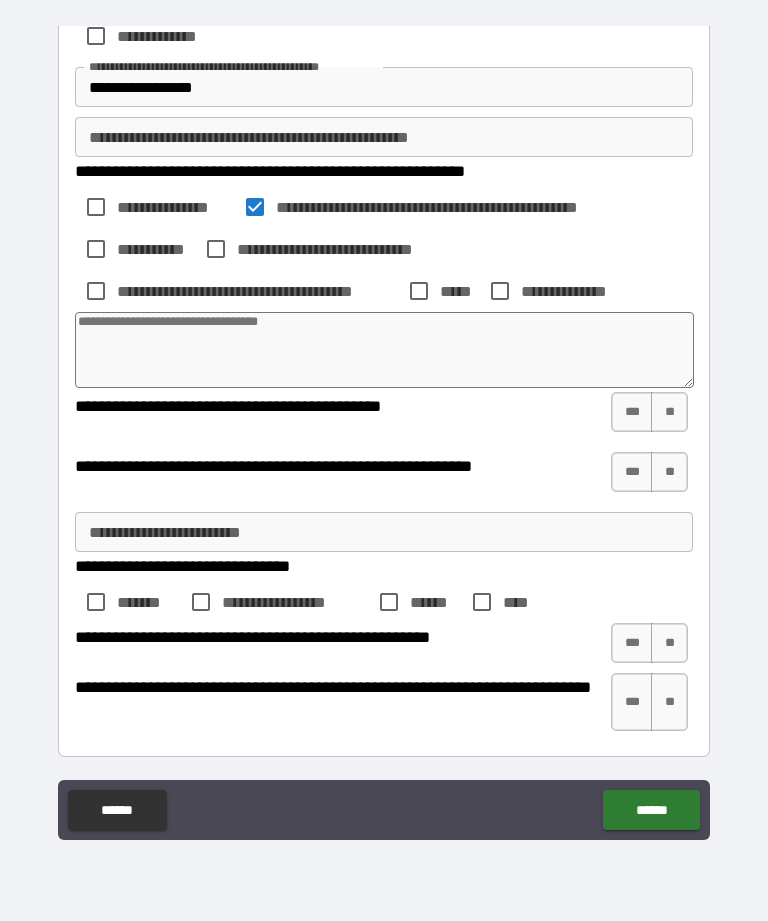 click on "***" at bounding box center (632, 412) 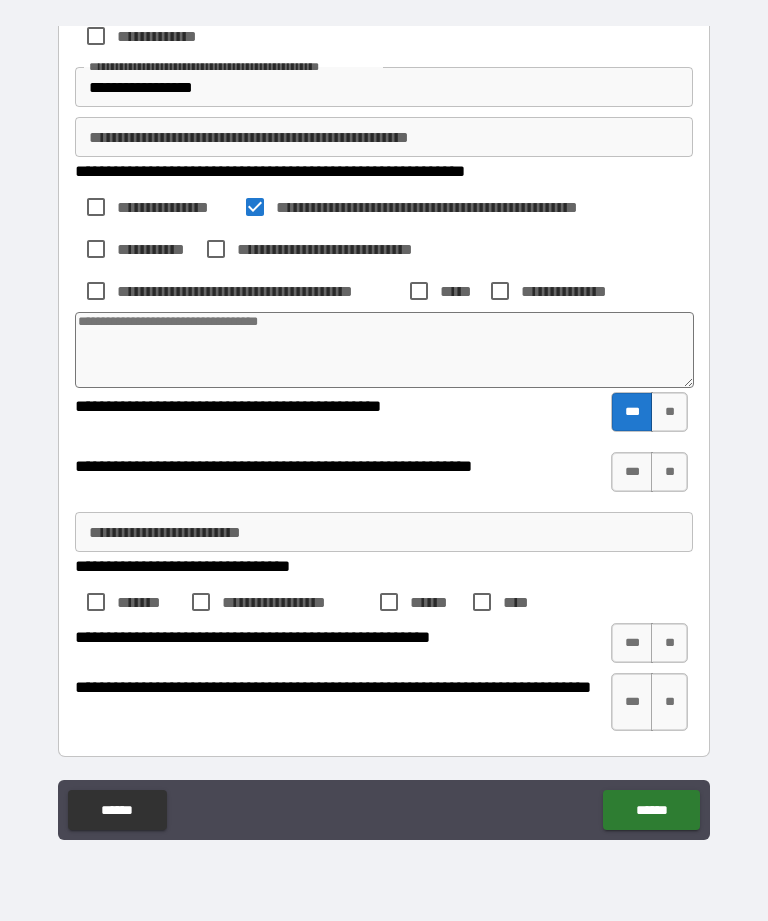 click on "***" at bounding box center [632, 472] 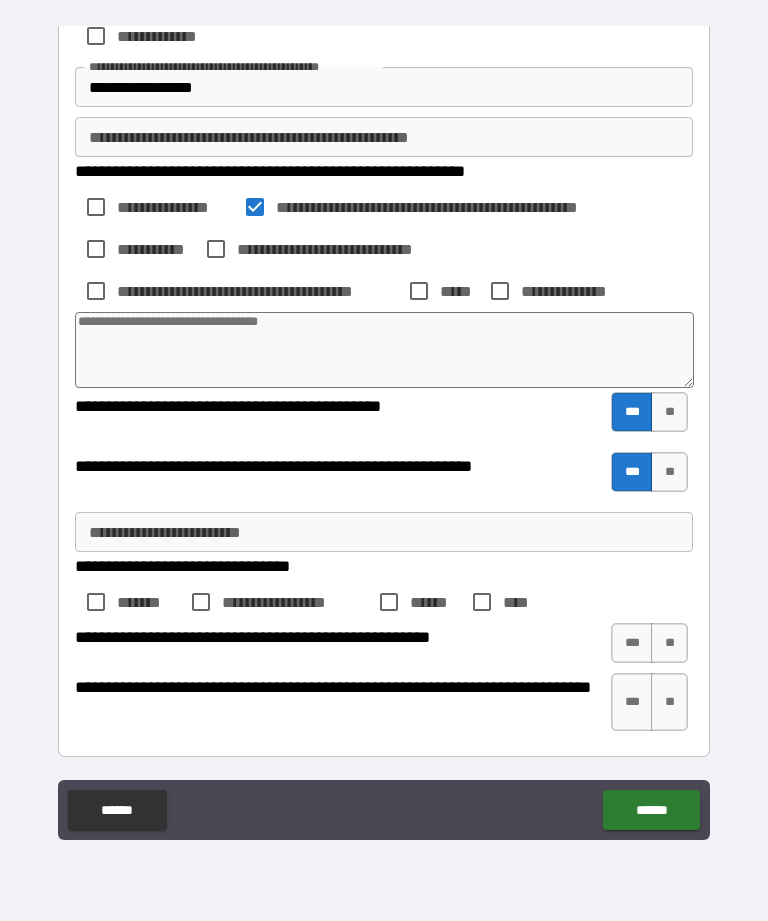 click on "**********" at bounding box center (384, 532) 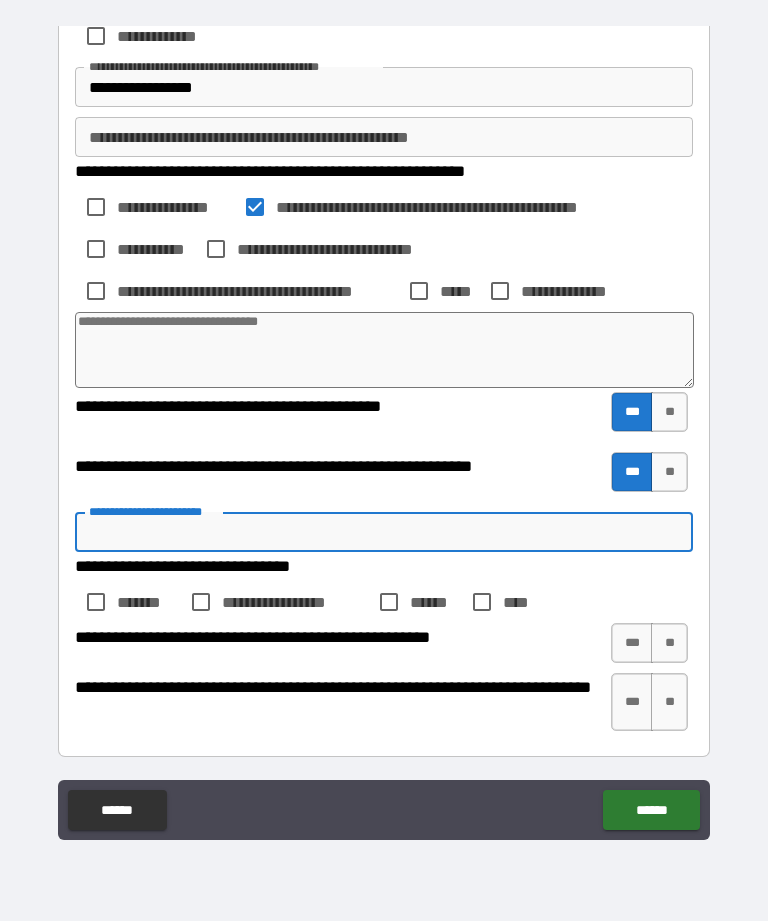 type on "*" 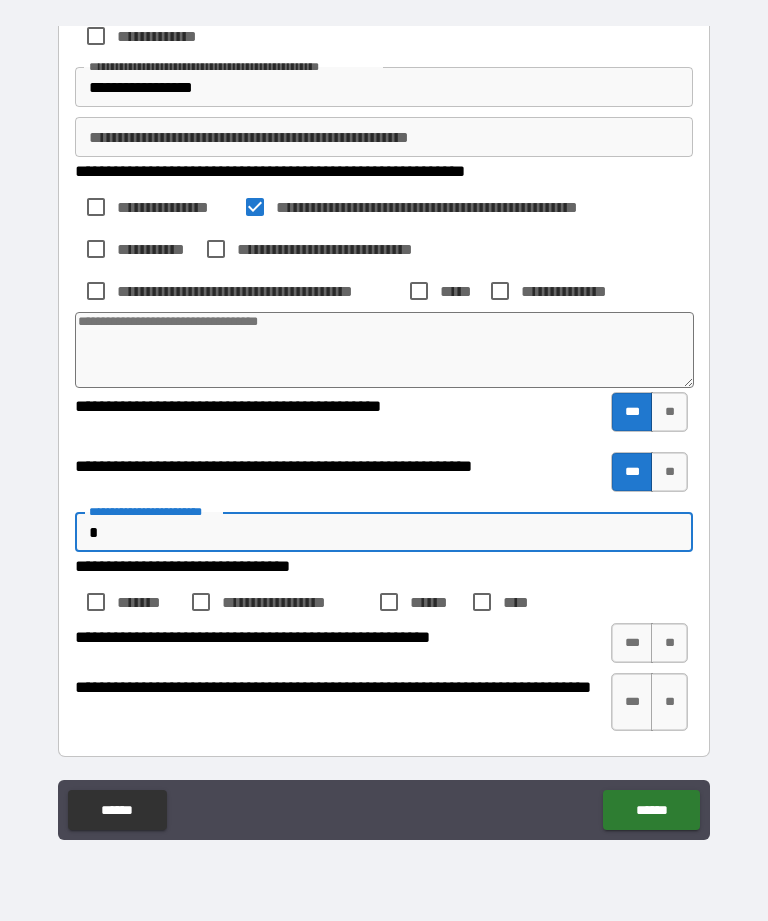 type on "*" 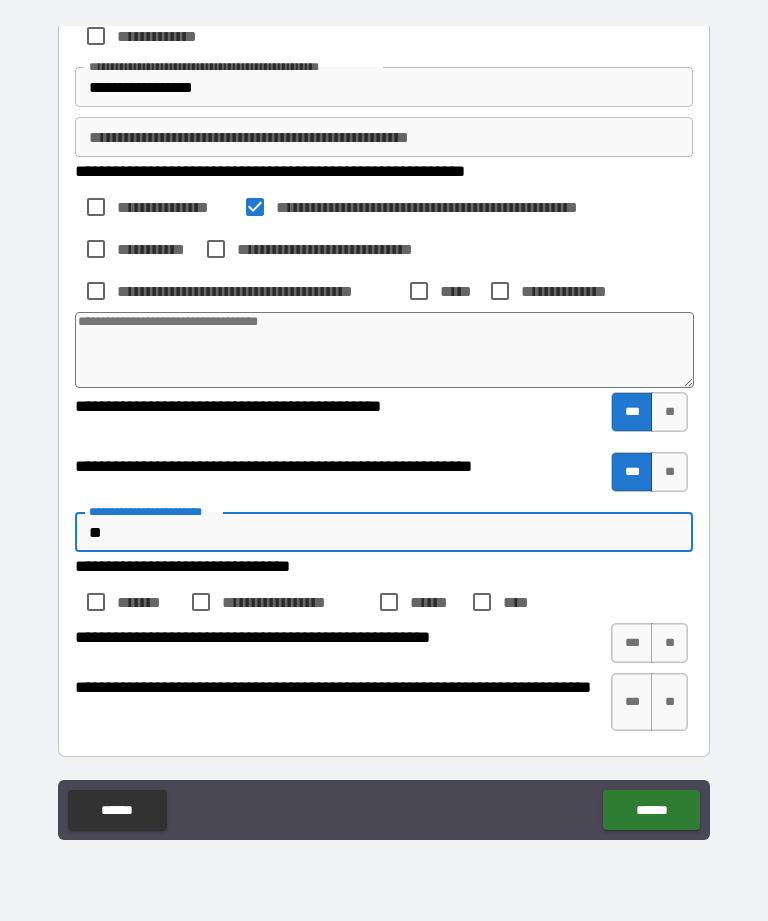 type on "*" 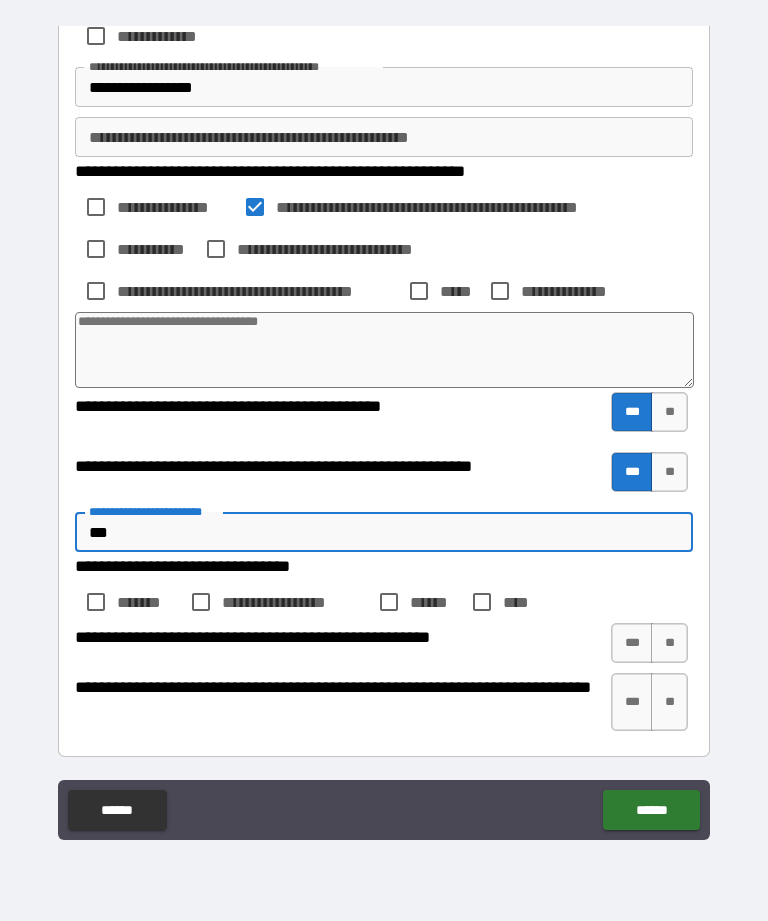 type on "*" 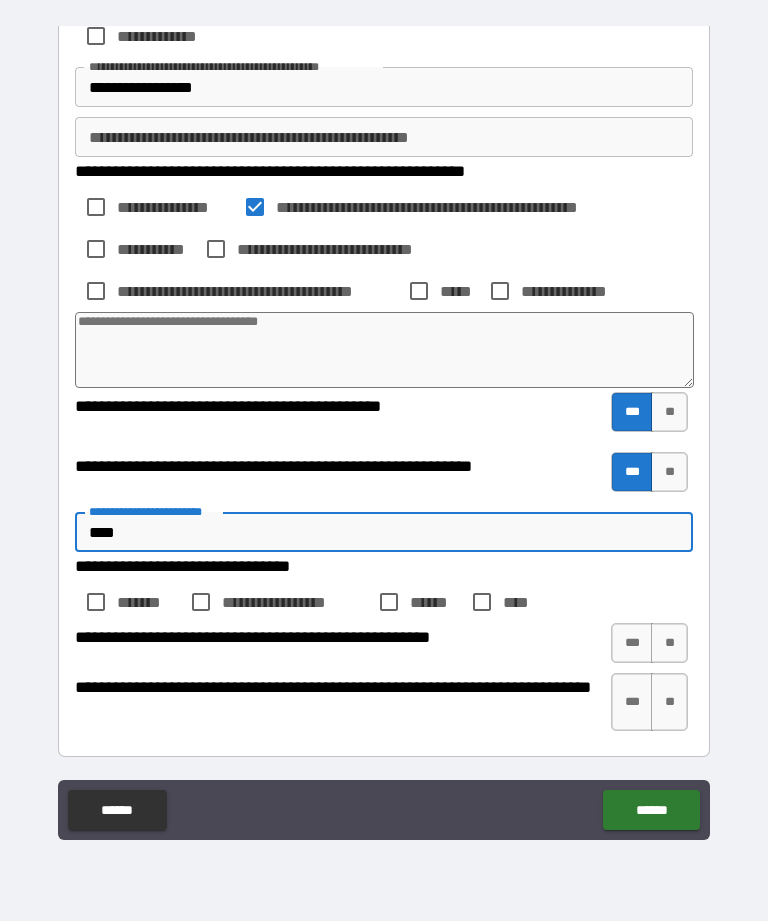type on "*" 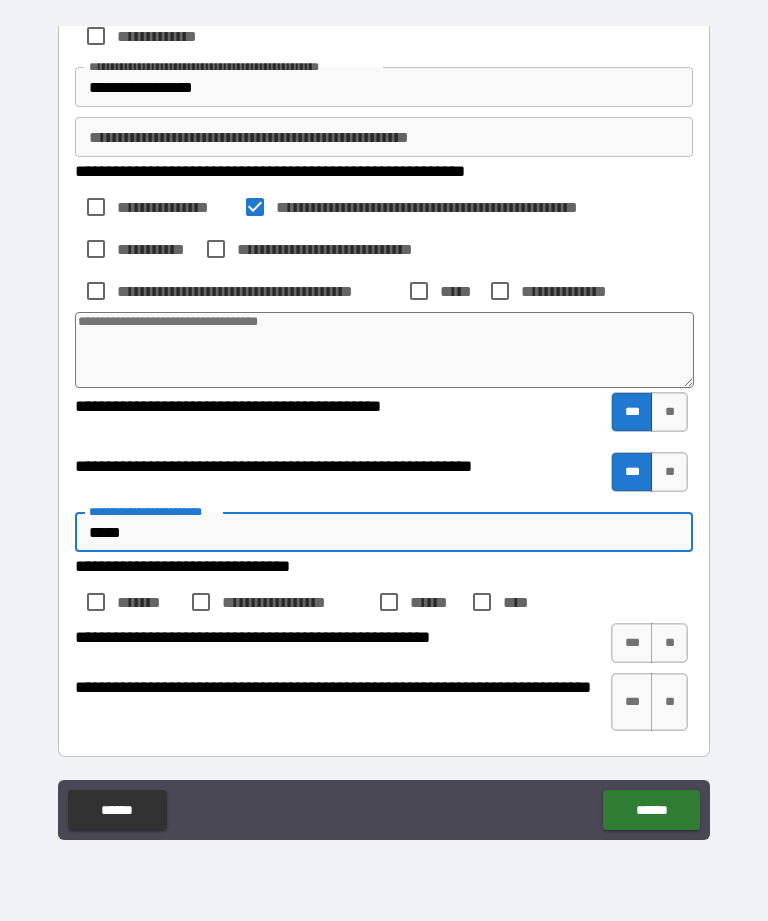 type on "*" 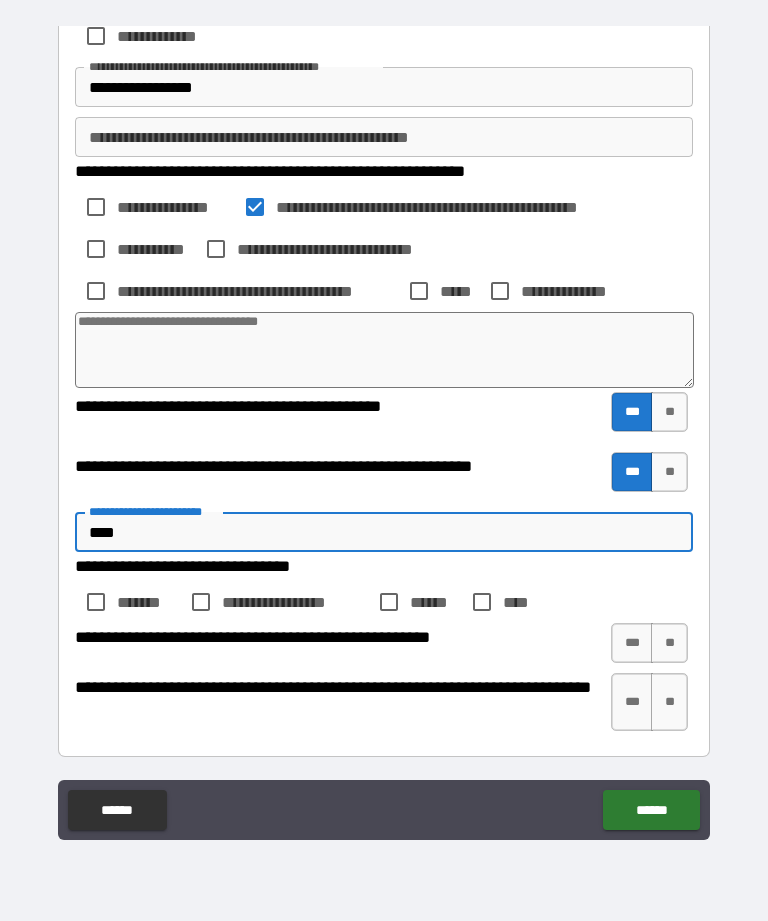 type on "*" 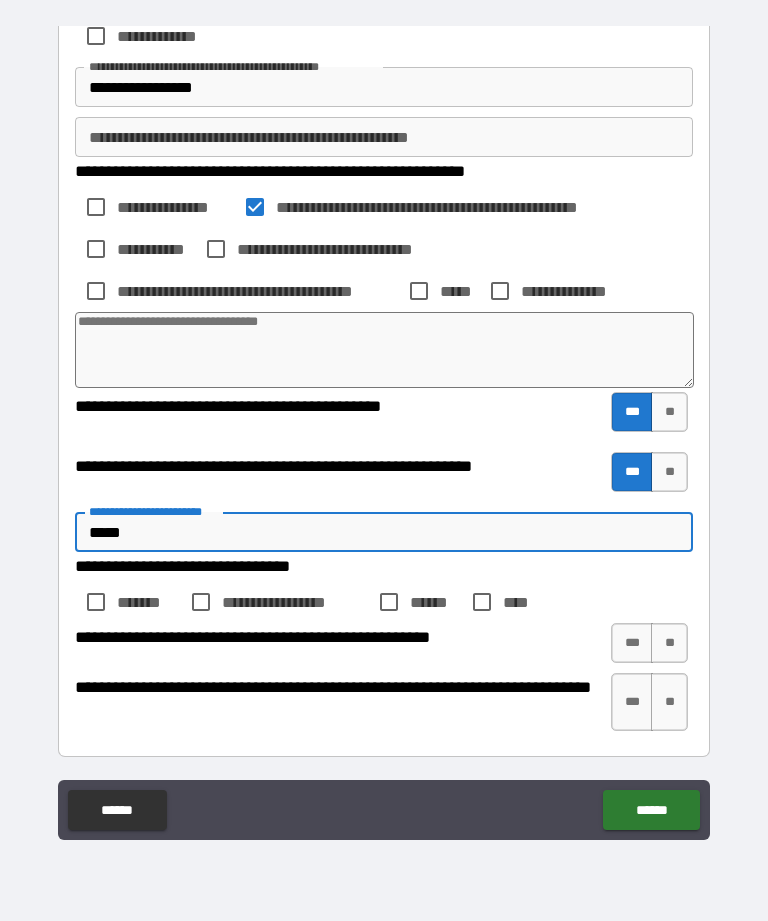 type on "*" 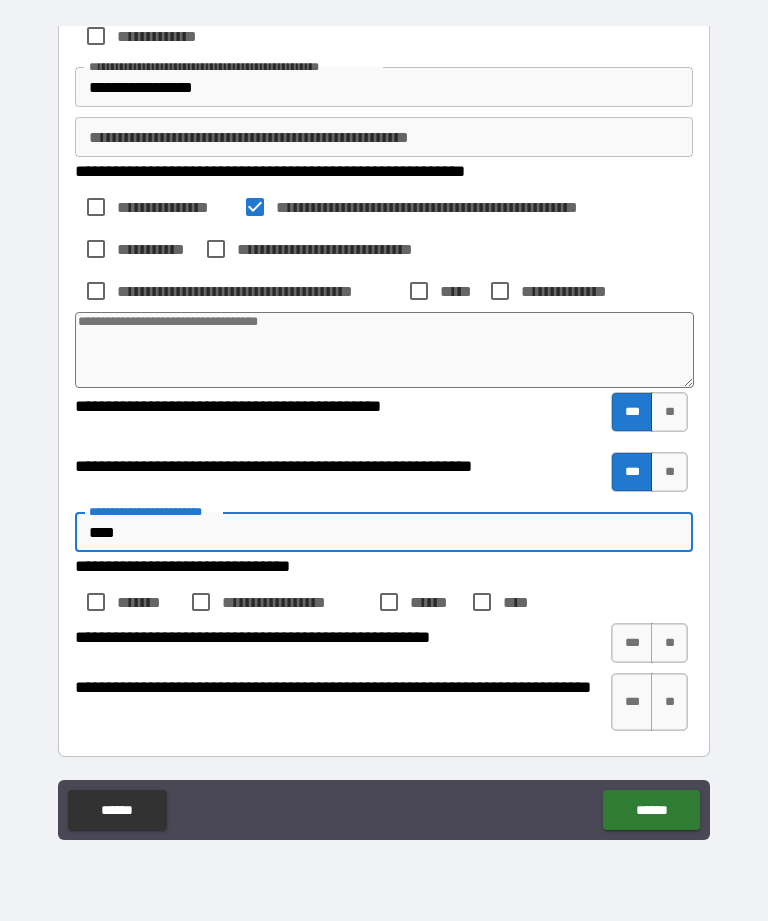 type on "*" 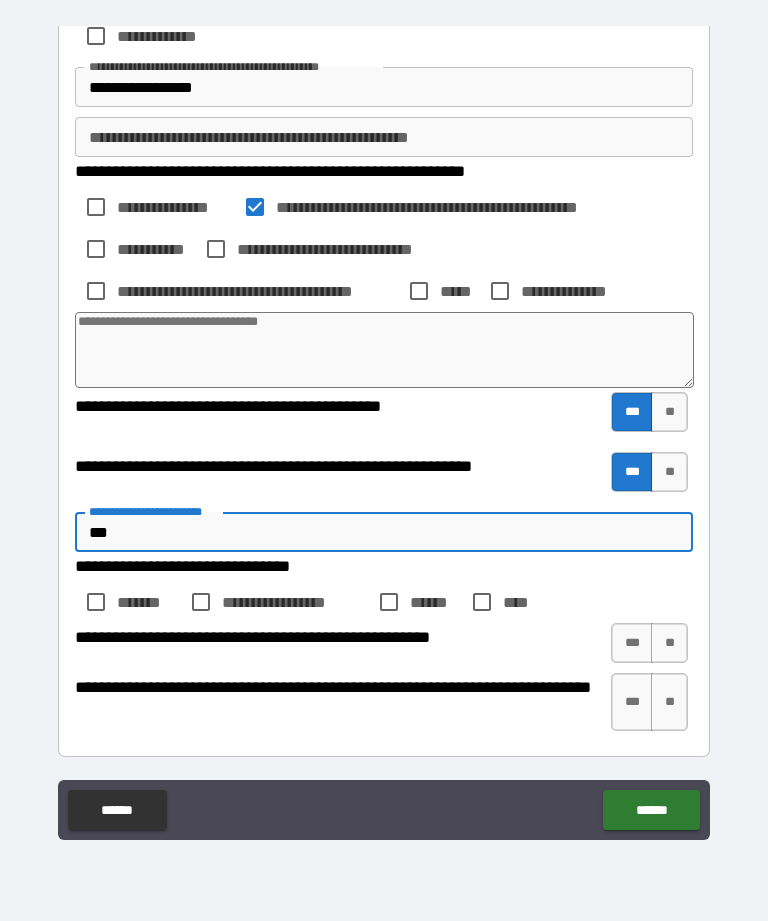 type on "*" 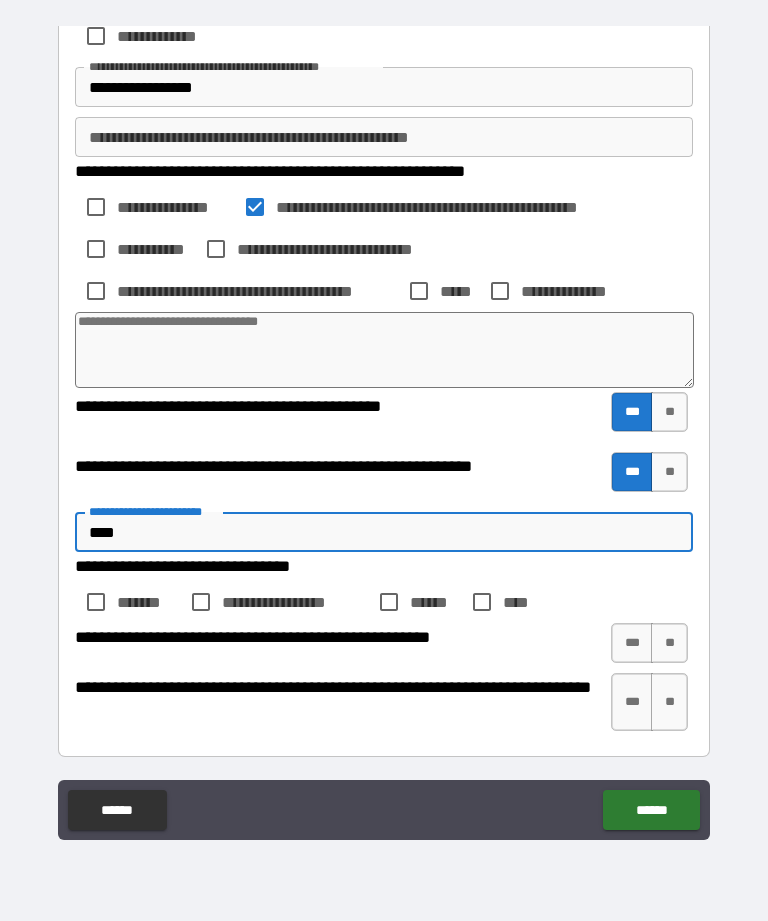 type on "*" 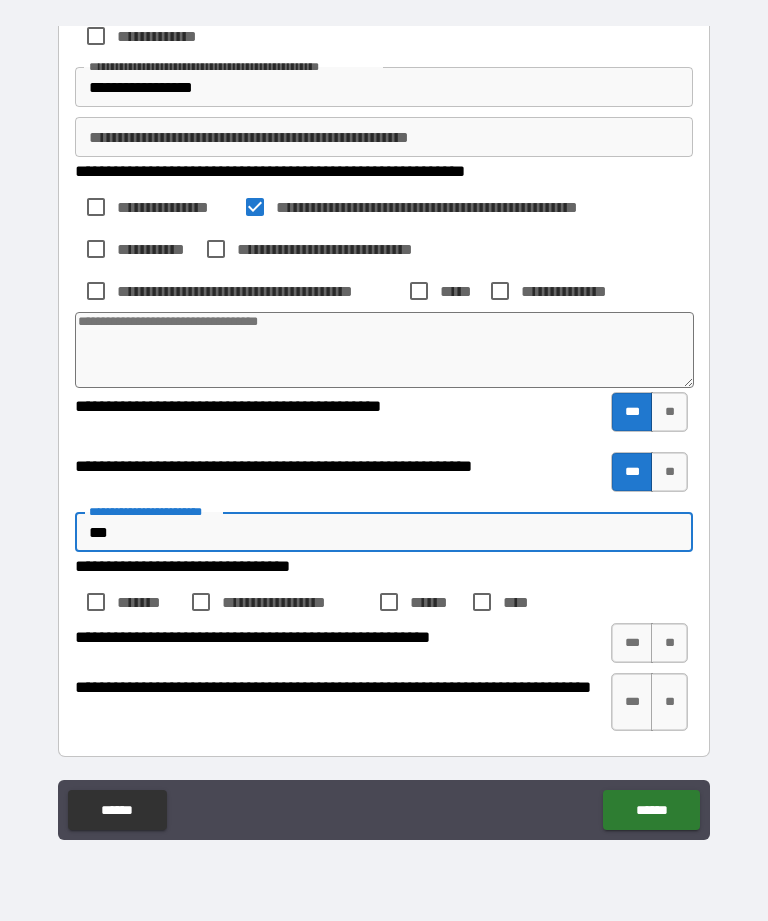 type on "*" 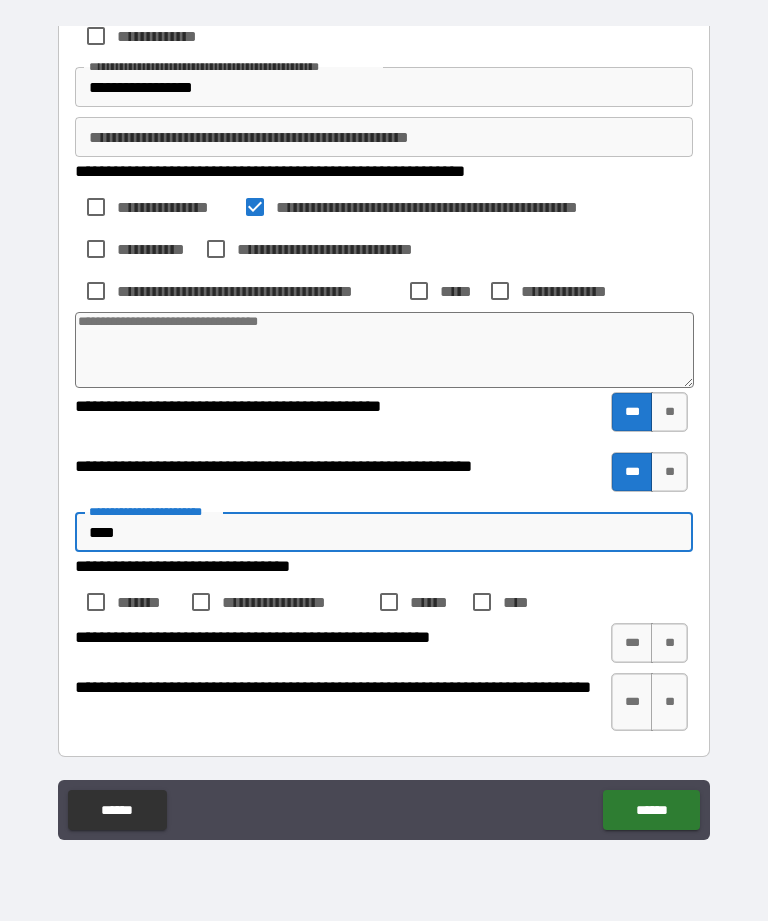type on "*" 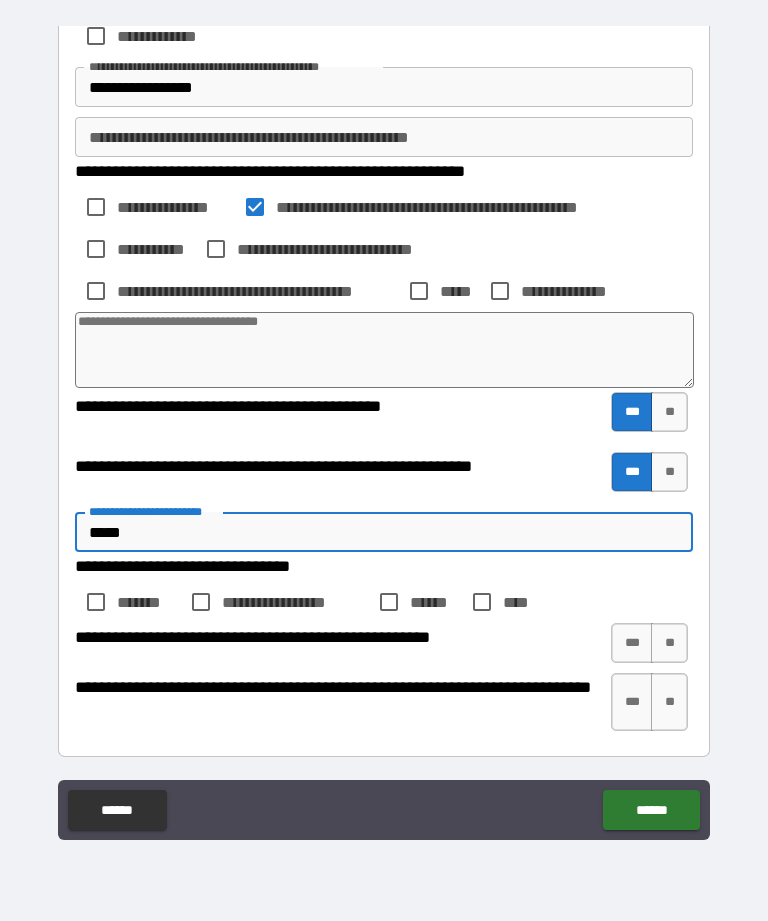 type on "*" 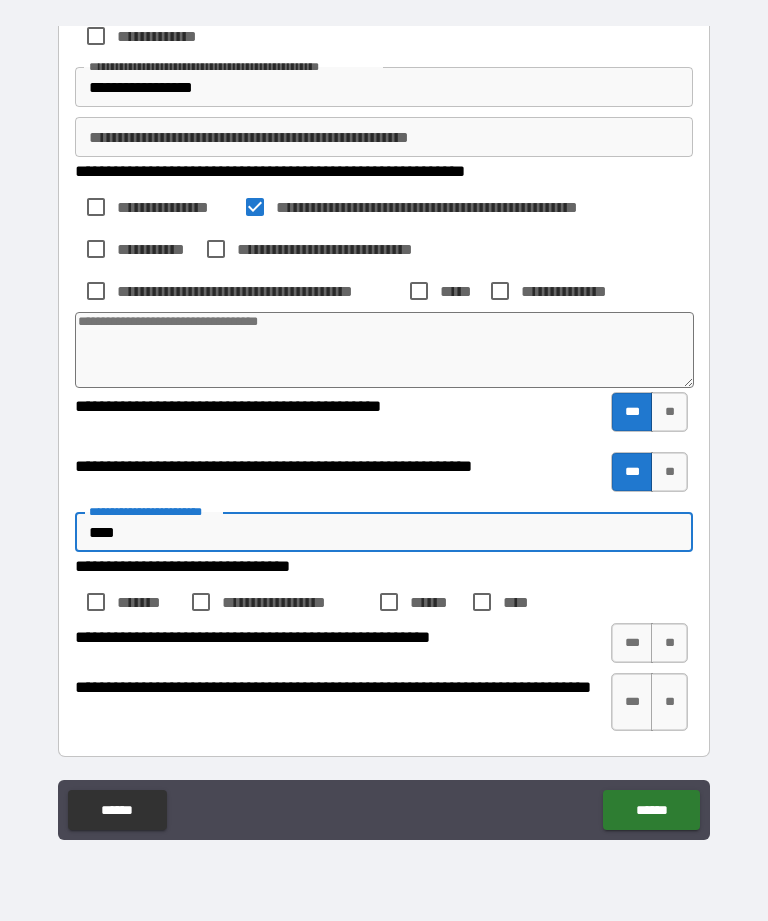 type on "*" 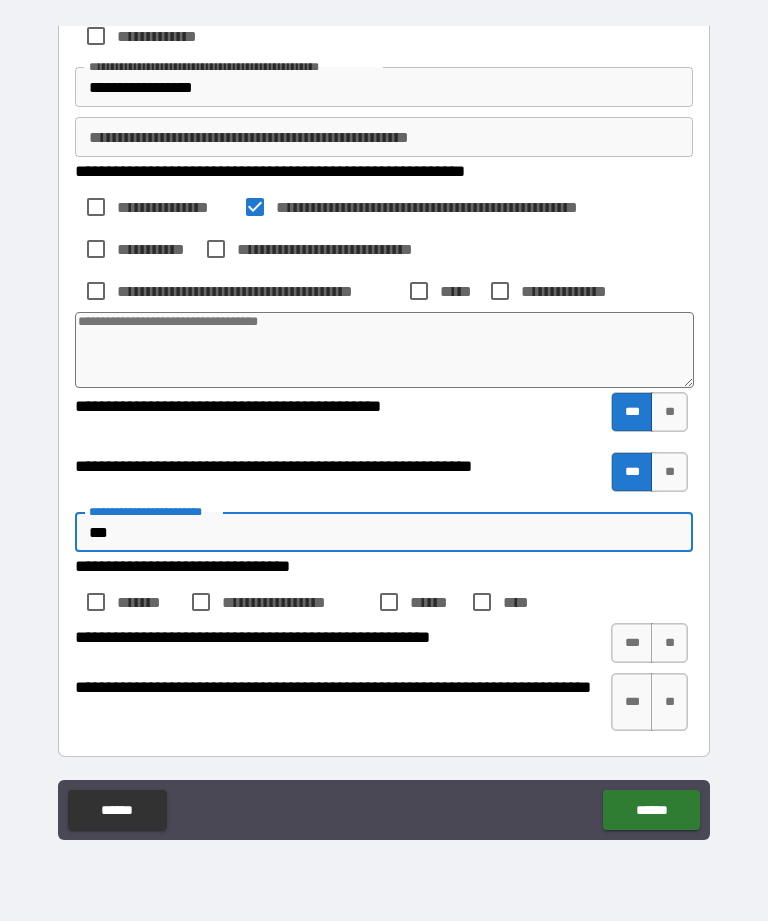 type on "*" 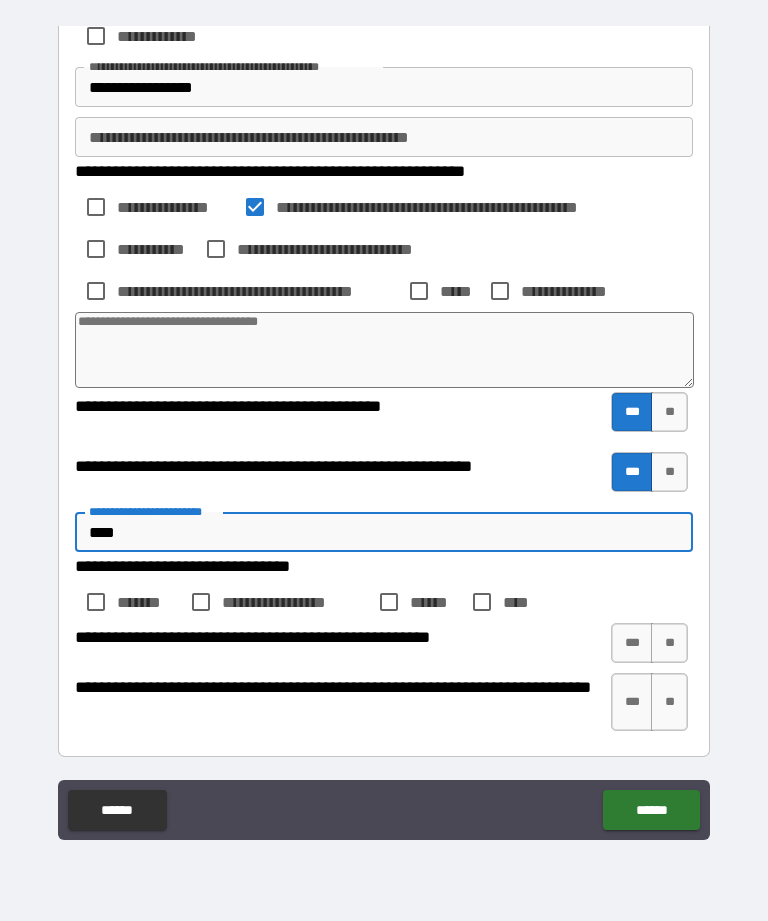 type on "*" 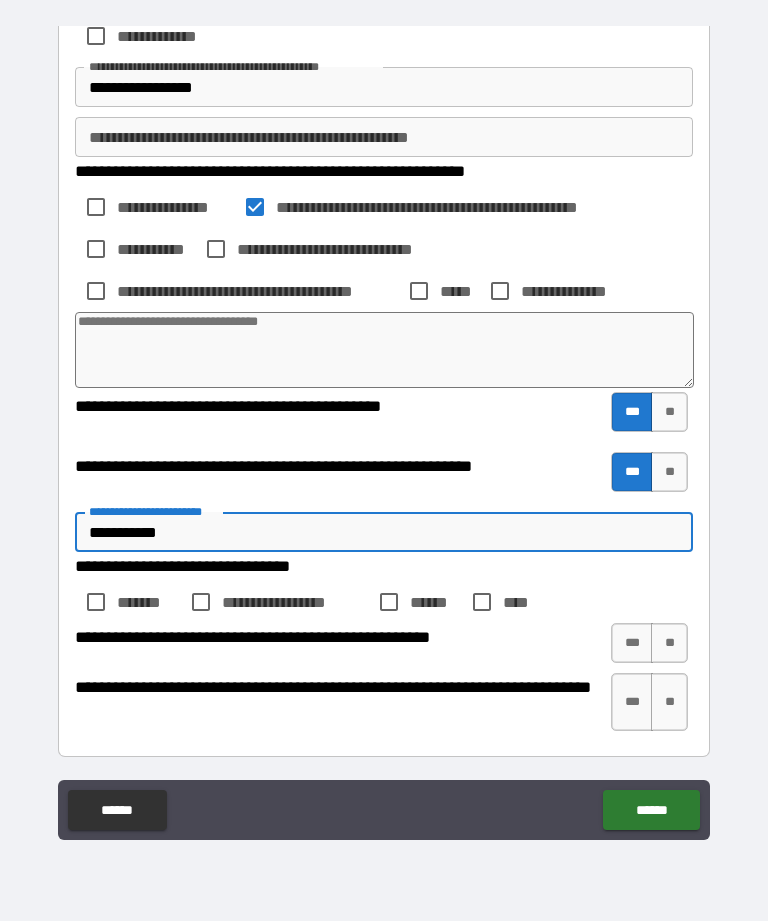 type on "*" 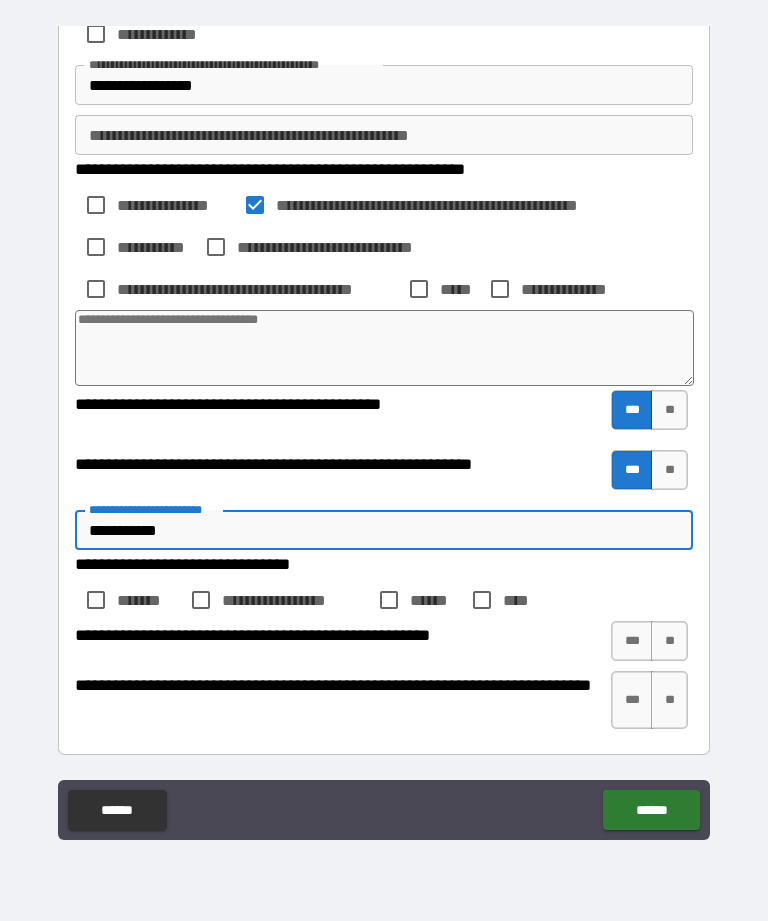 scroll, scrollTop: 808, scrollLeft: 0, axis: vertical 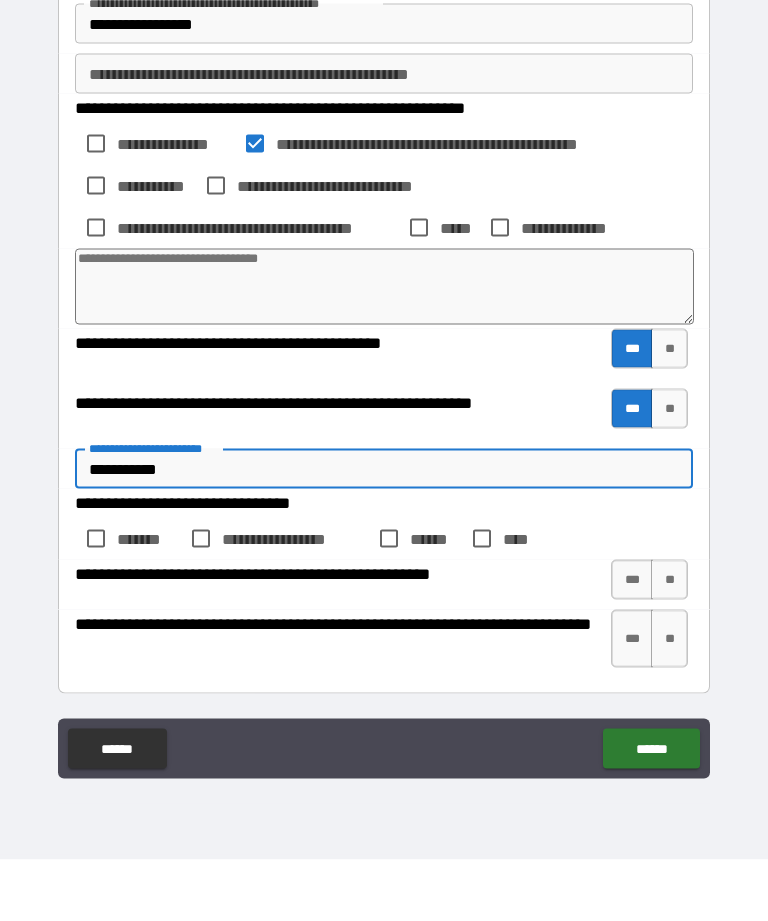 type on "**********" 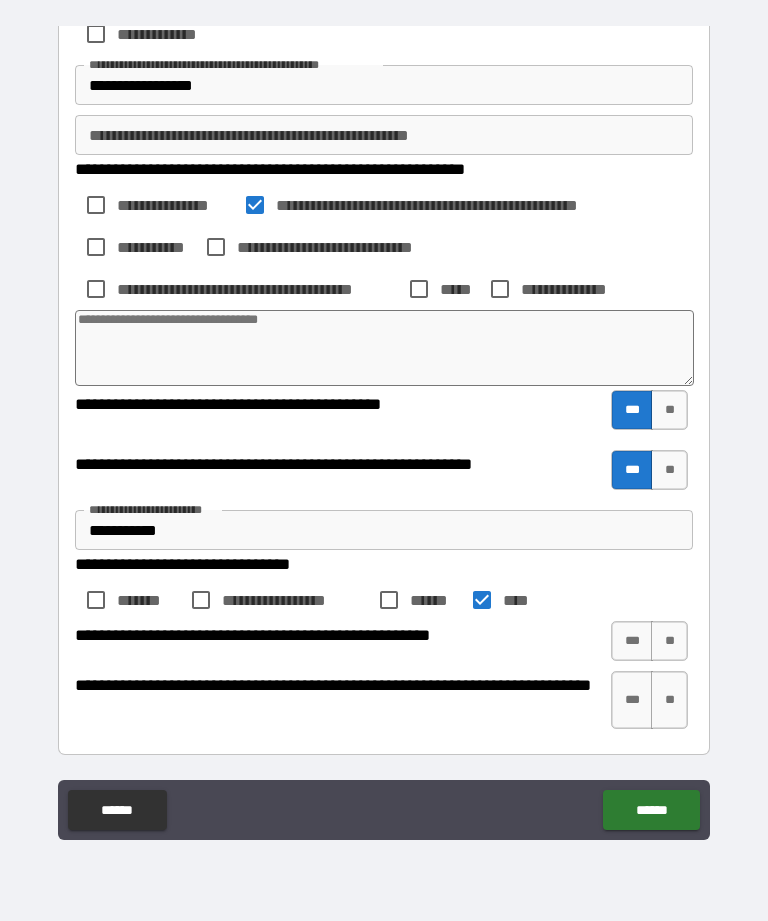 click on "***" at bounding box center (632, 641) 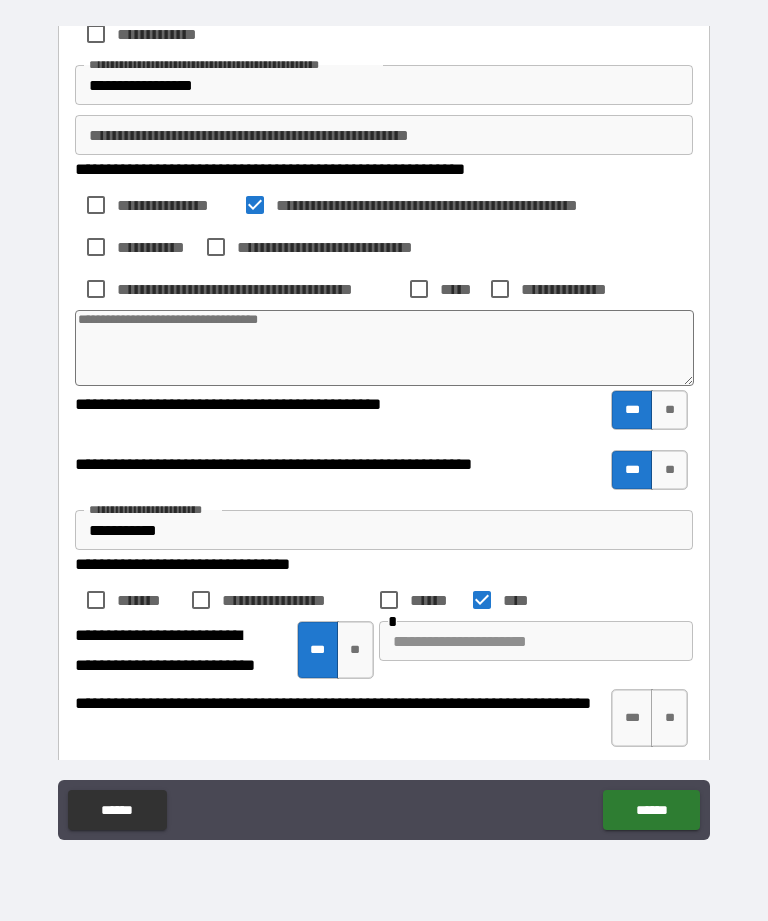 type on "*" 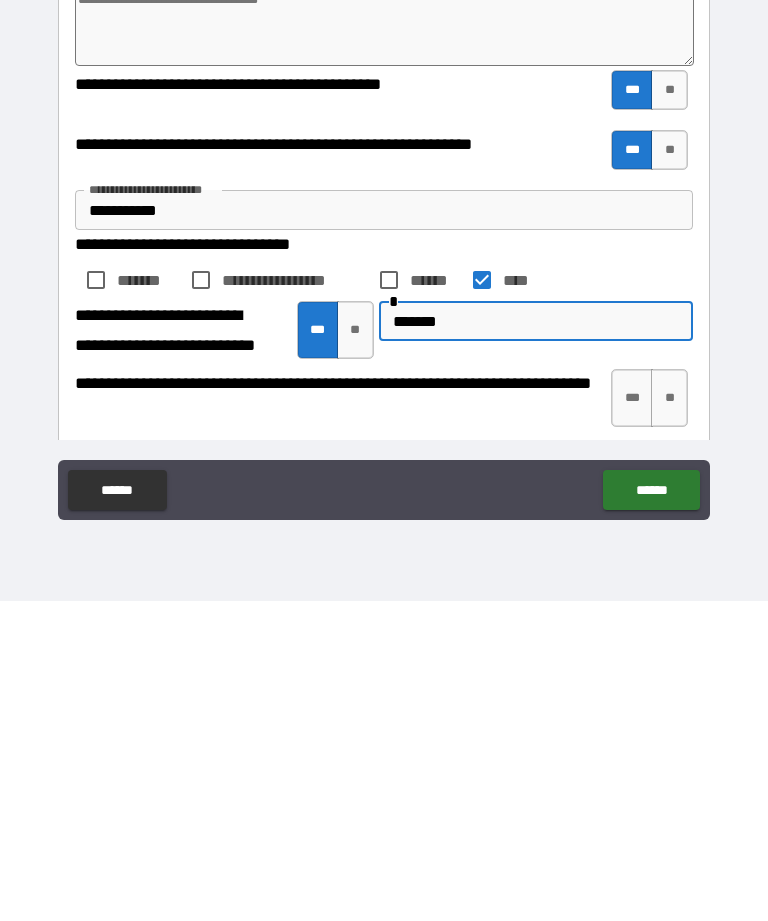 type on "*******" 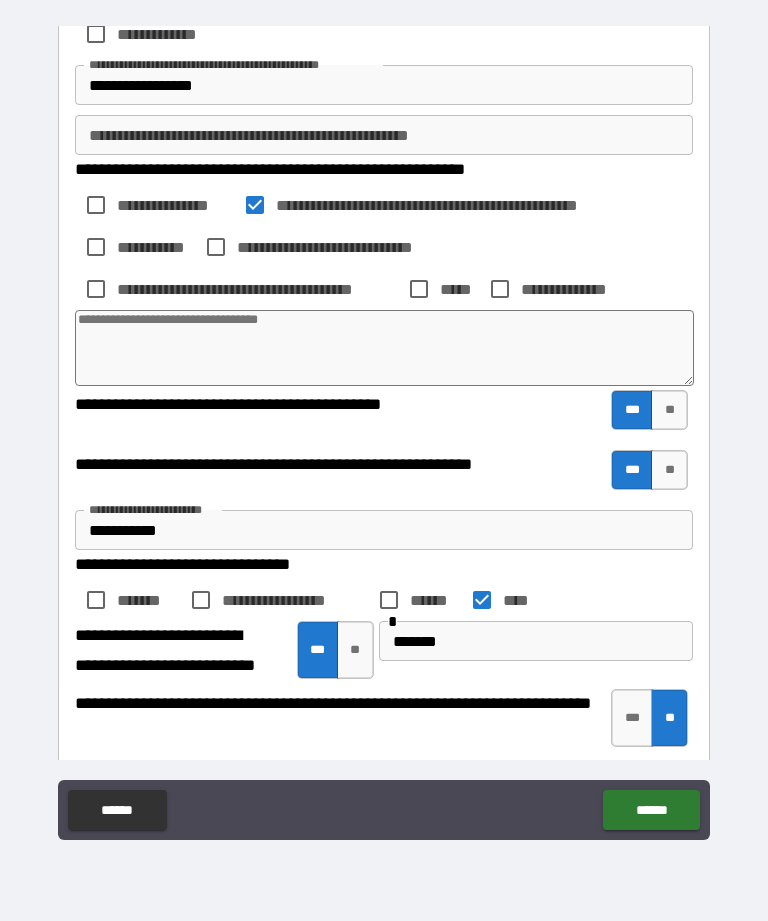 type on "*" 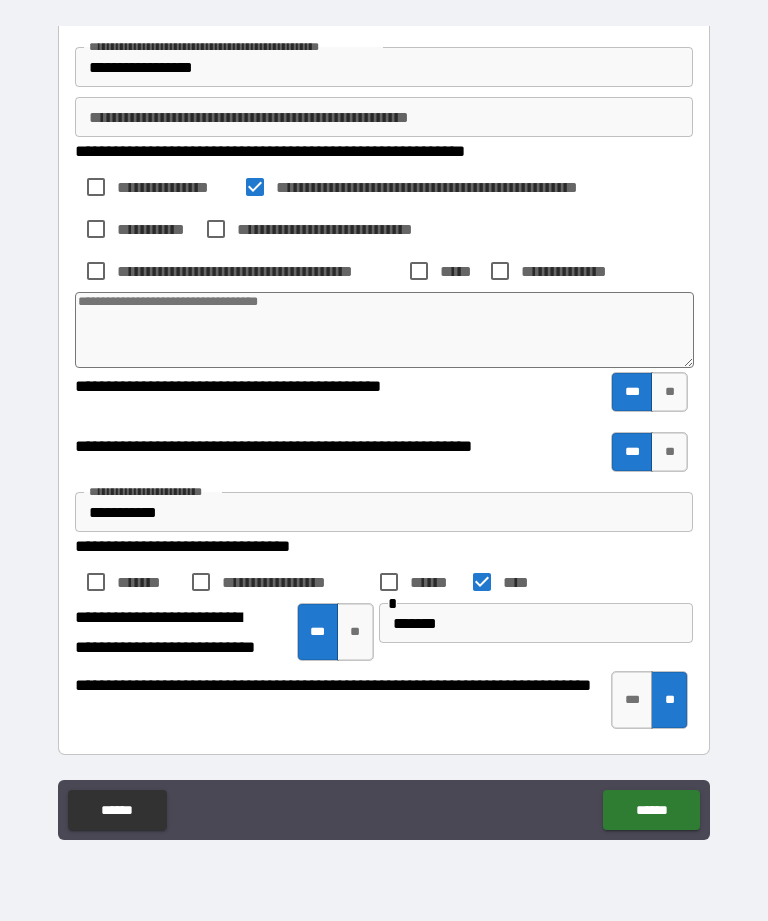 scroll, scrollTop: 826, scrollLeft: 0, axis: vertical 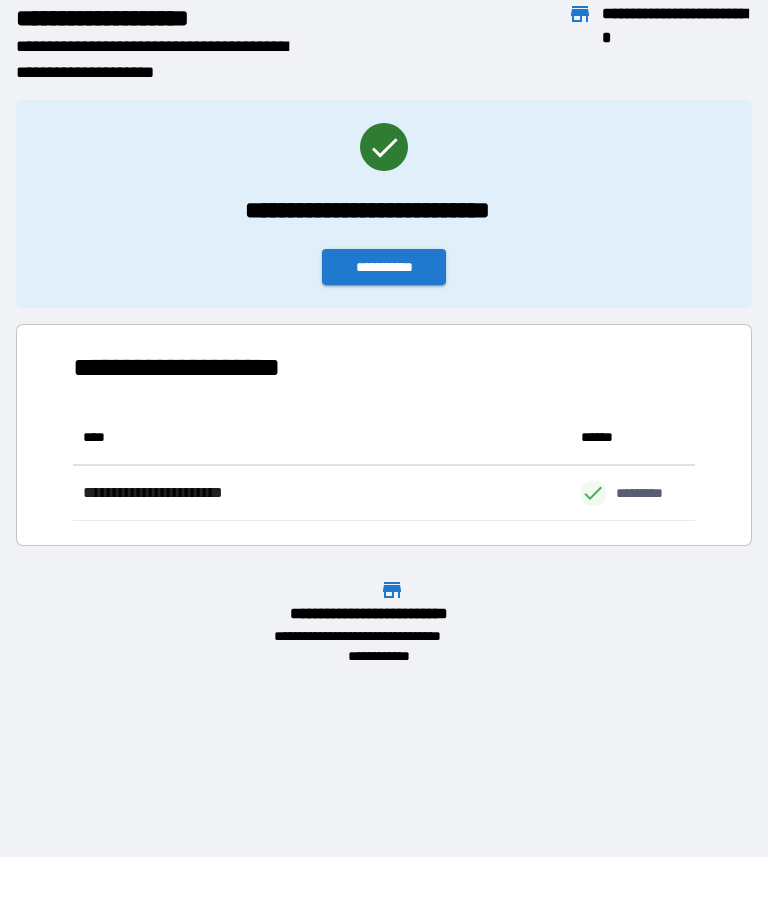 click on "**********" at bounding box center [384, 267] 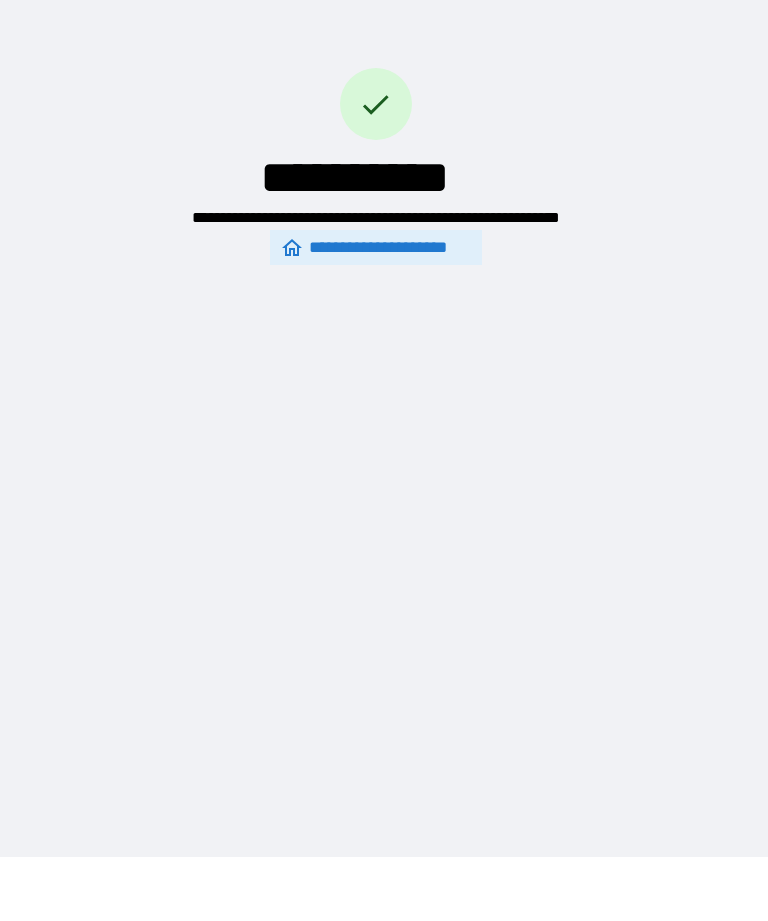click on "**********" at bounding box center [376, 247] 